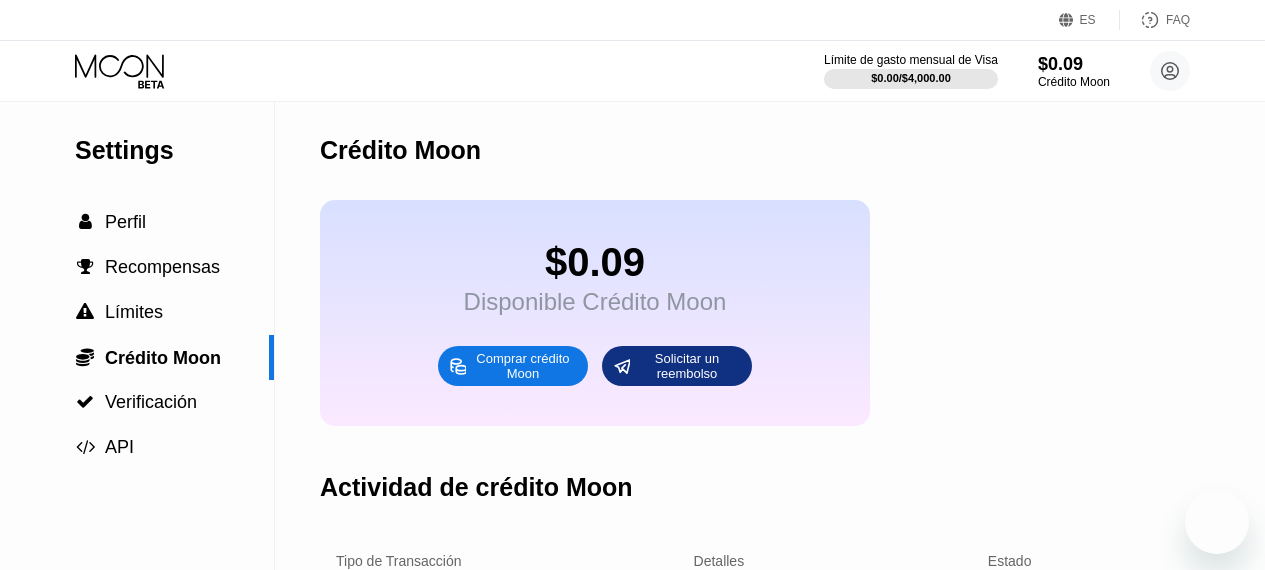 scroll, scrollTop: 432, scrollLeft: 0, axis: vertical 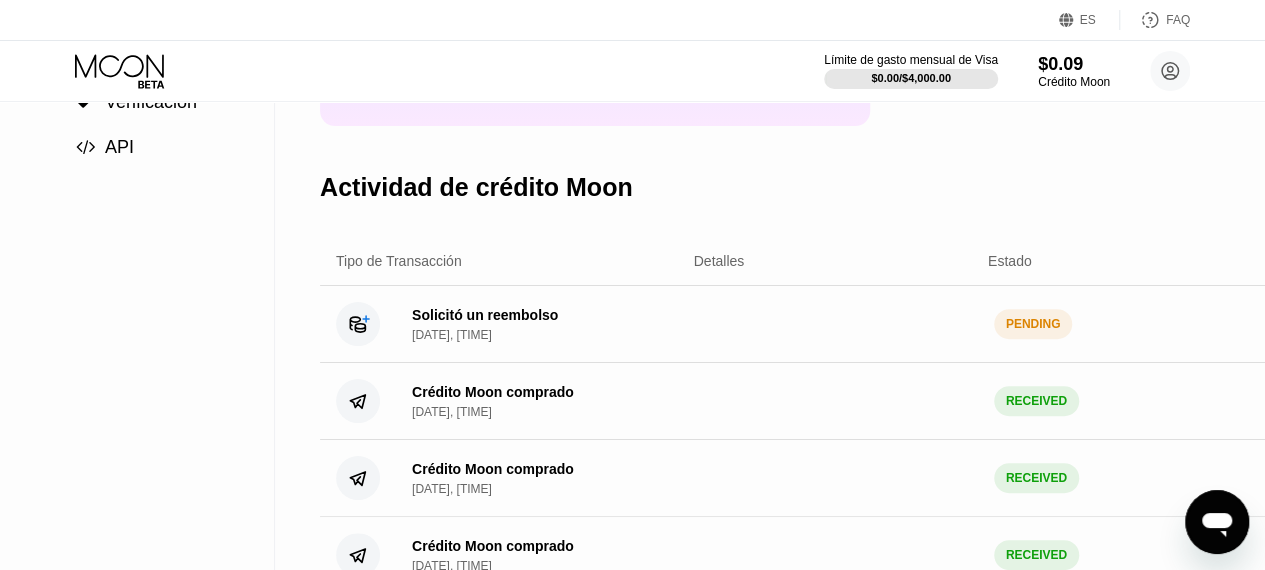 drag, startPoint x: 563, startPoint y: 342, endPoint x: 546, endPoint y: 341, distance: 17.029387 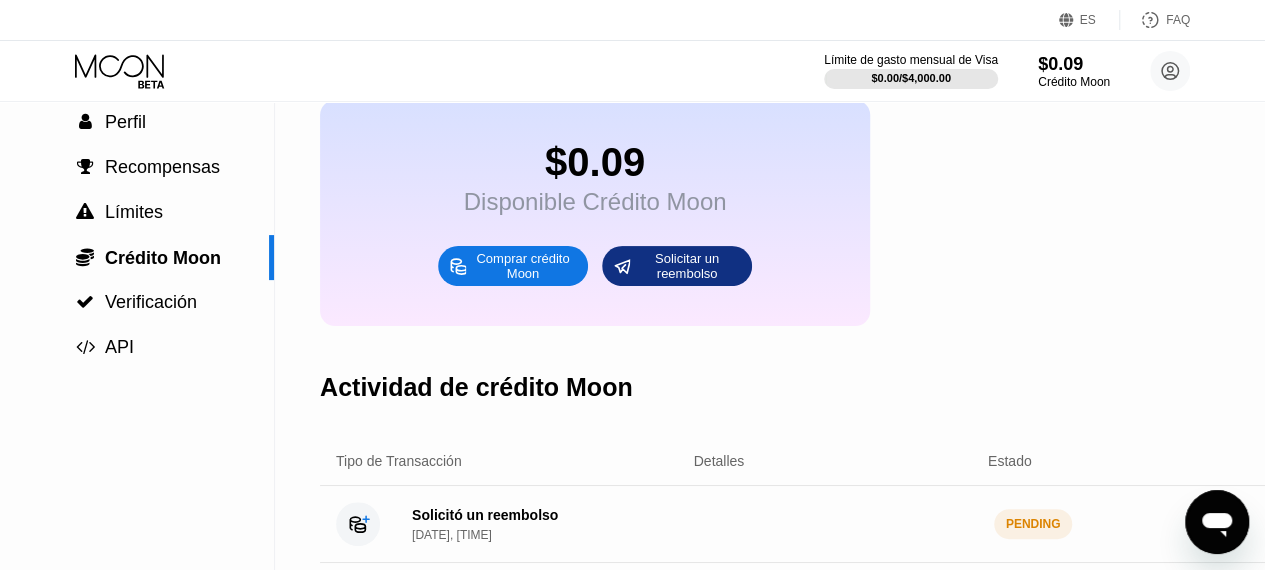 scroll, scrollTop: 200, scrollLeft: 0, axis: vertical 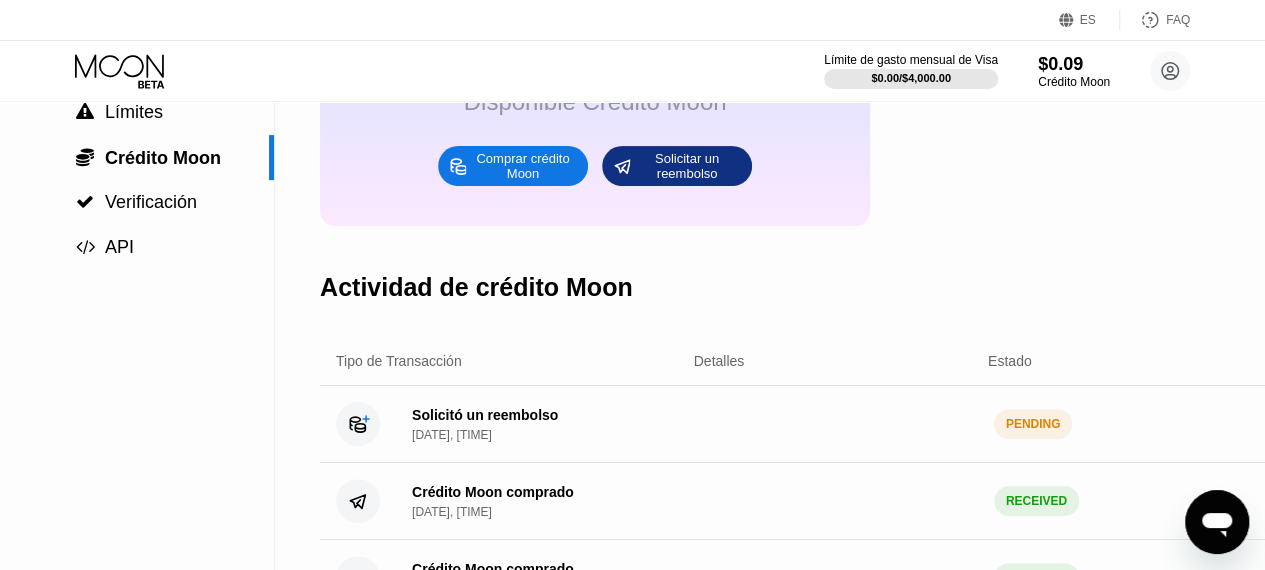 drag, startPoint x: 972, startPoint y: 431, endPoint x: 950, endPoint y: 433, distance: 22.090721 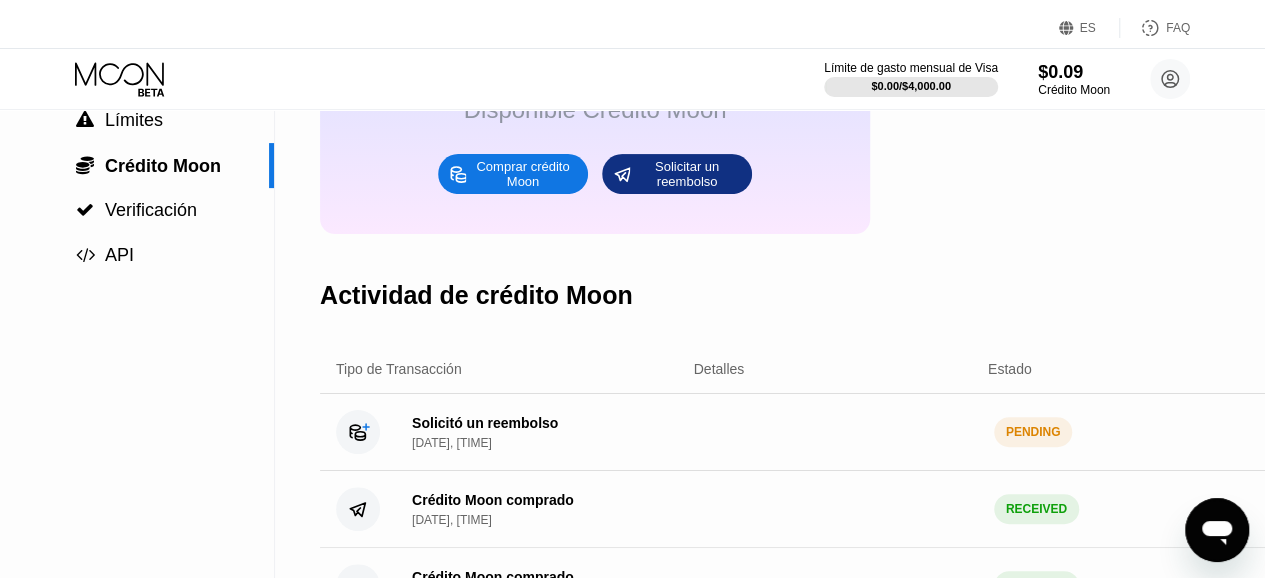 scroll, scrollTop: 0, scrollLeft: 0, axis: both 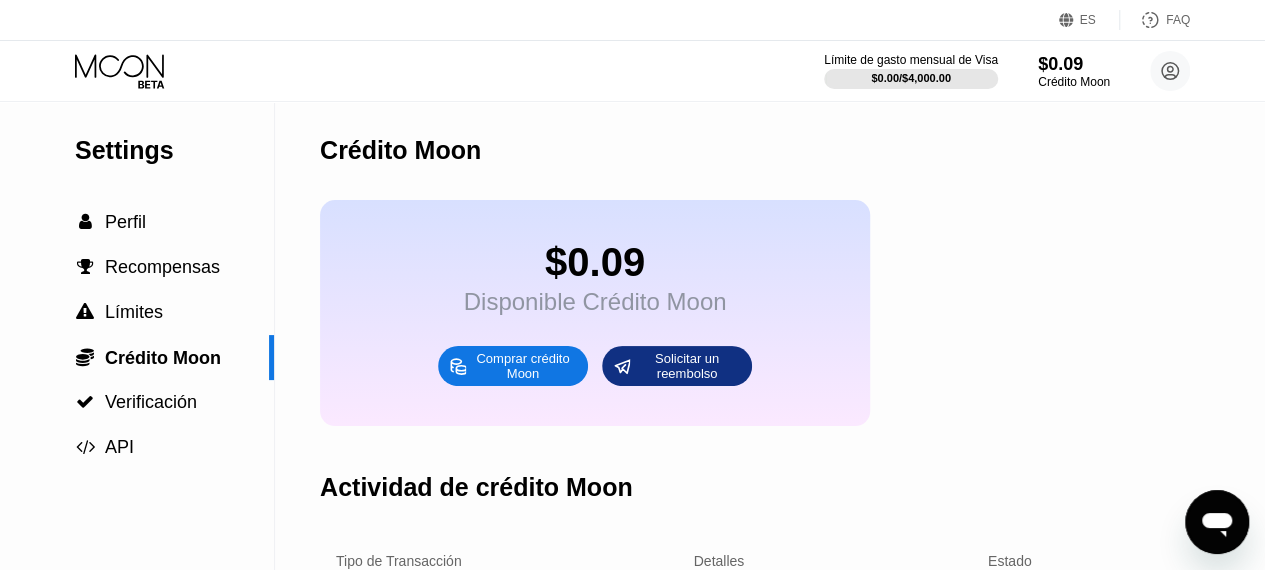 click 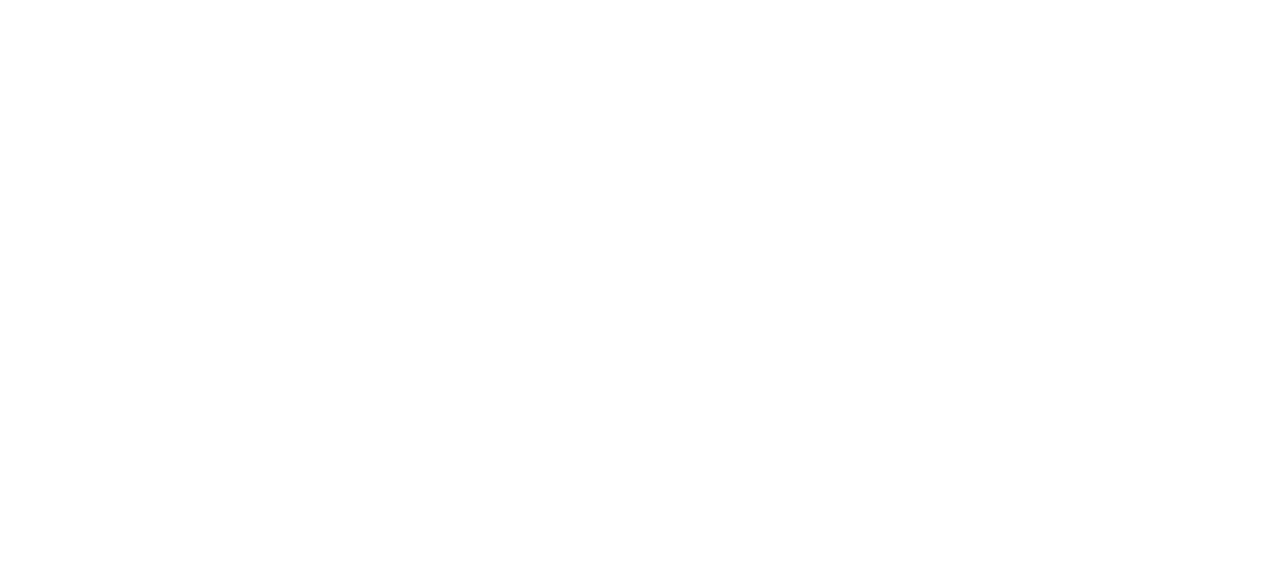 scroll, scrollTop: 0, scrollLeft: 0, axis: both 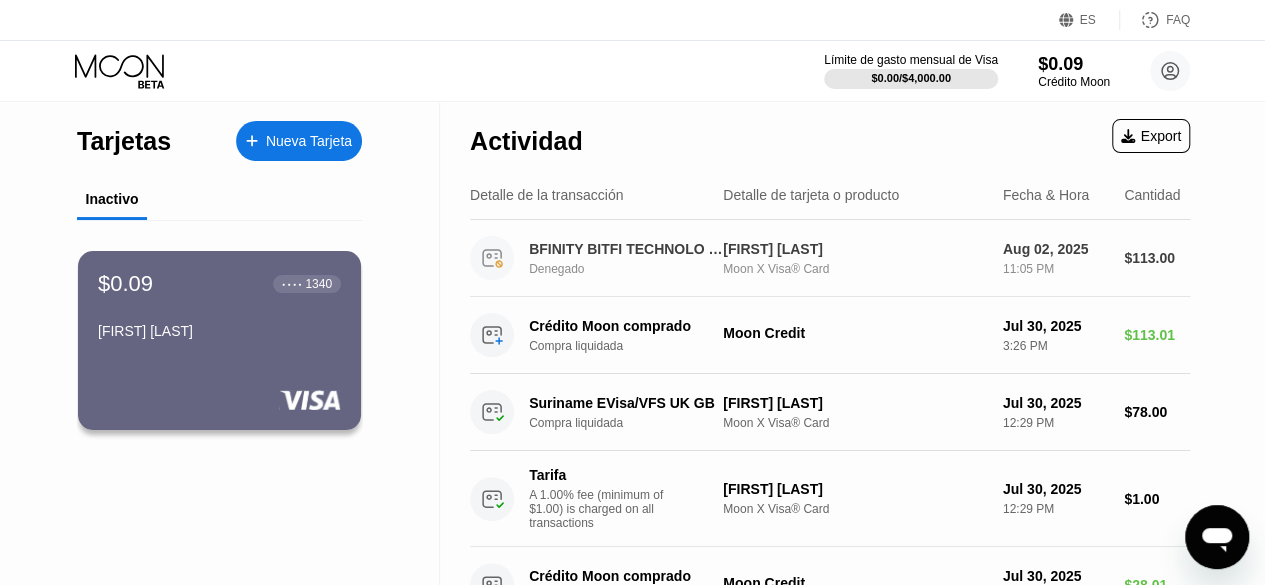 click on "Moon X Visa® Card" at bounding box center (855, 269) 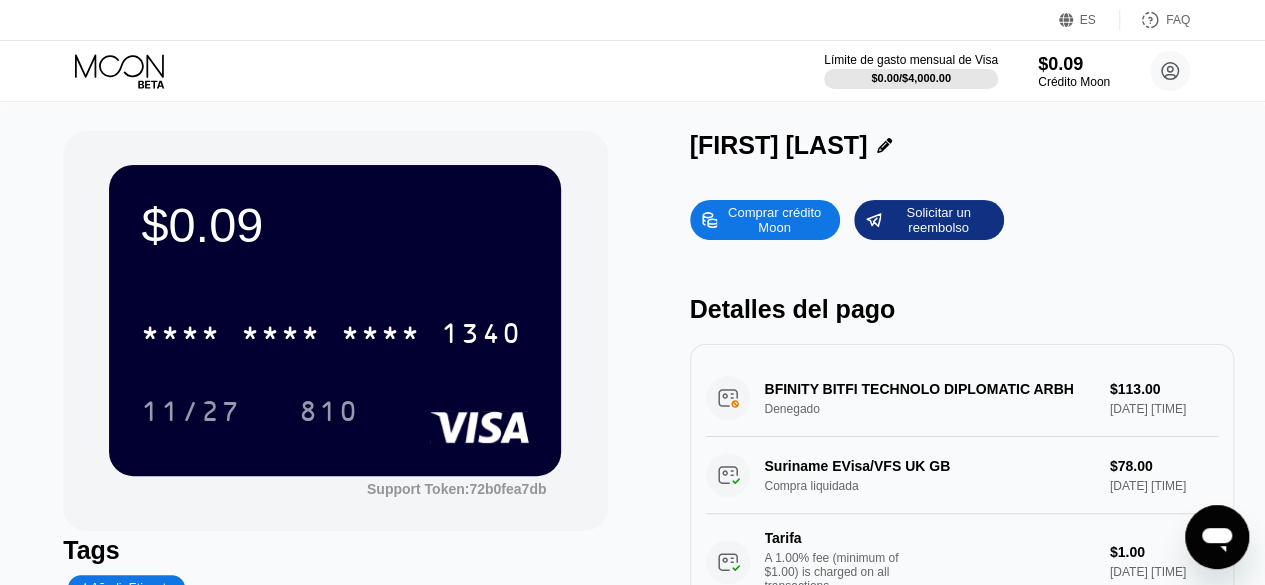 click on "BFINITY BITFI TECHNOLO   DIPLOMATIC ARBH Denegado $113.00 Aug 02, 2025 11:05 PM" at bounding box center [962, 398] 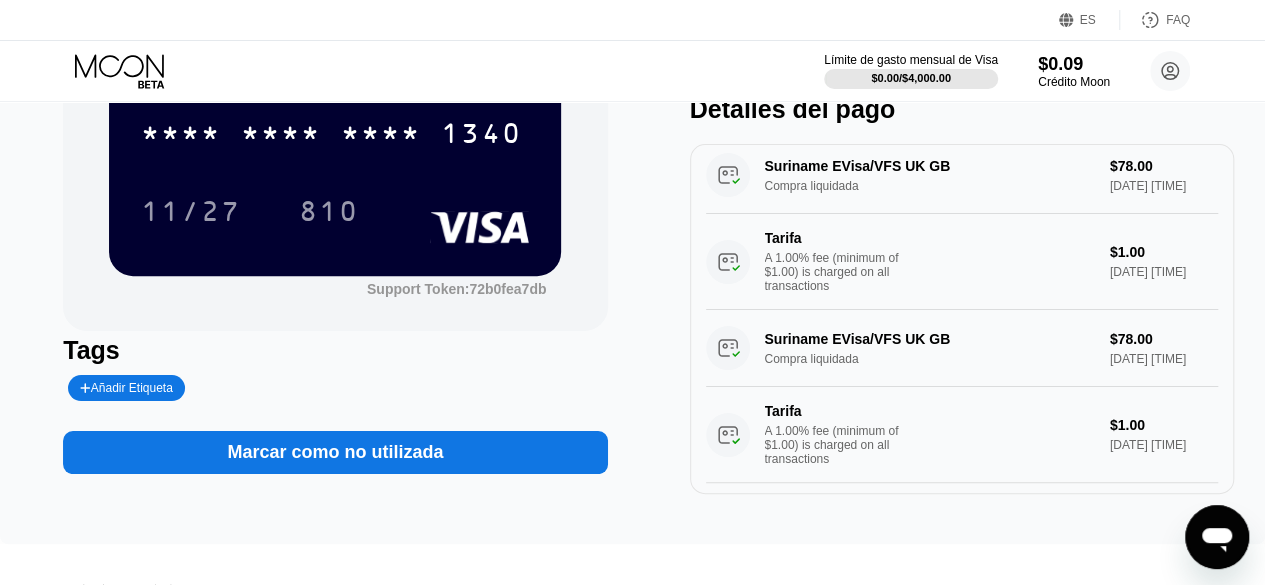 scroll, scrollTop: 0, scrollLeft: 0, axis: both 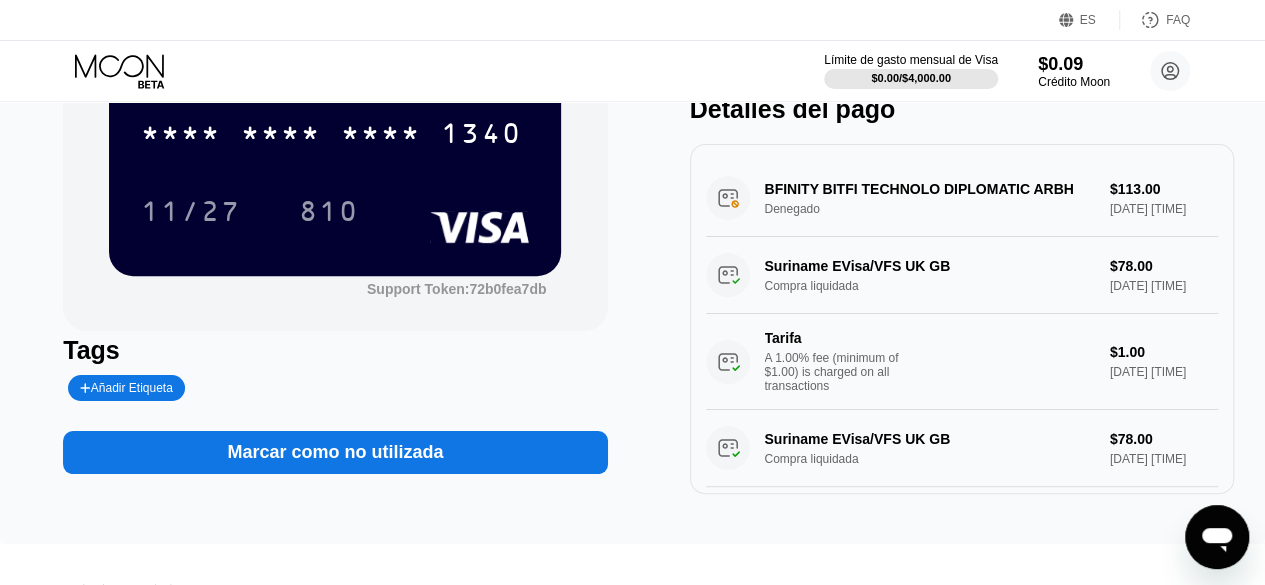 click on "BFINITY BITFI TECHNOLO   DIPLOMATIC ARBH Denegado $113.00 Aug 02, 2025 11:05 PM" at bounding box center (962, 198) 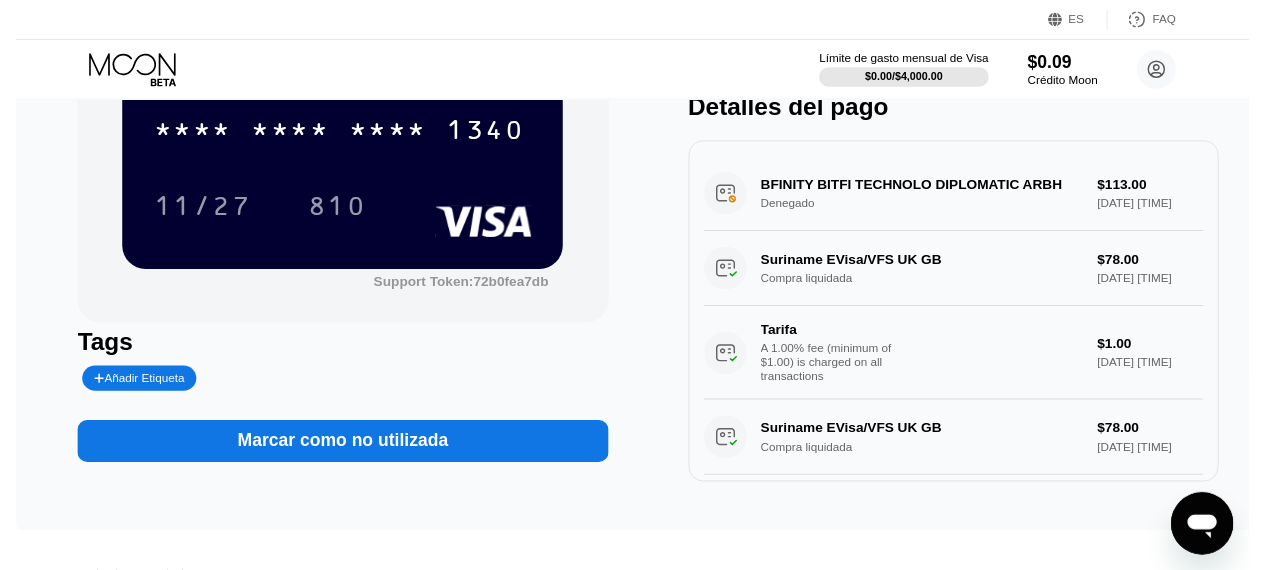 scroll, scrollTop: 0, scrollLeft: 0, axis: both 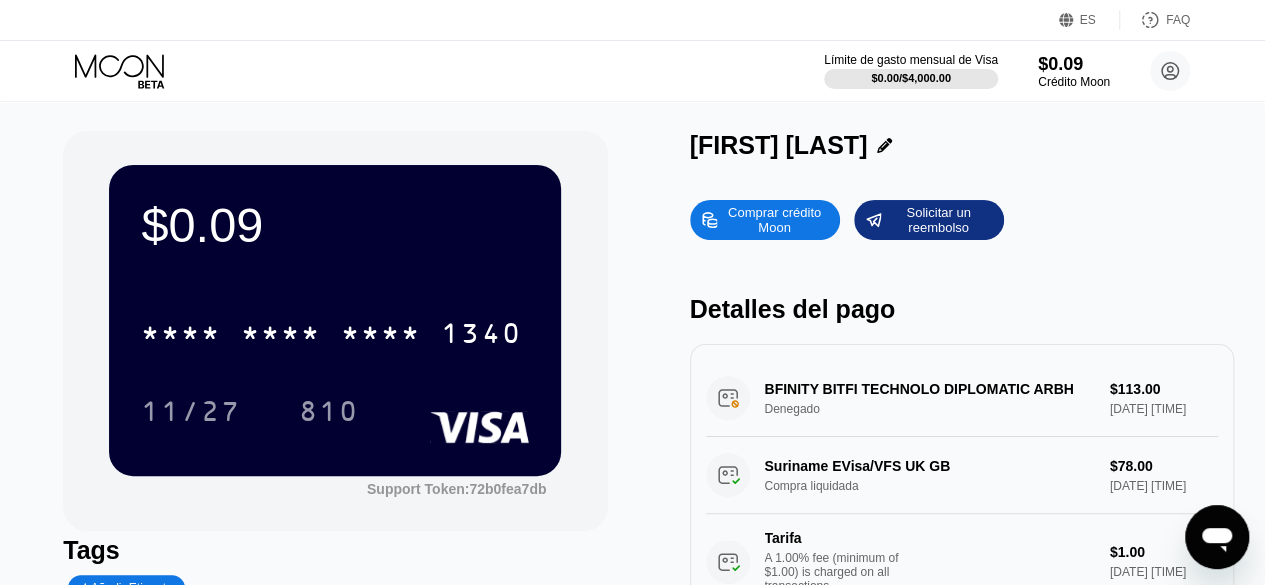 drag, startPoint x: 1015, startPoint y: 47, endPoint x: 1026, endPoint y: 51, distance: 11.7046995 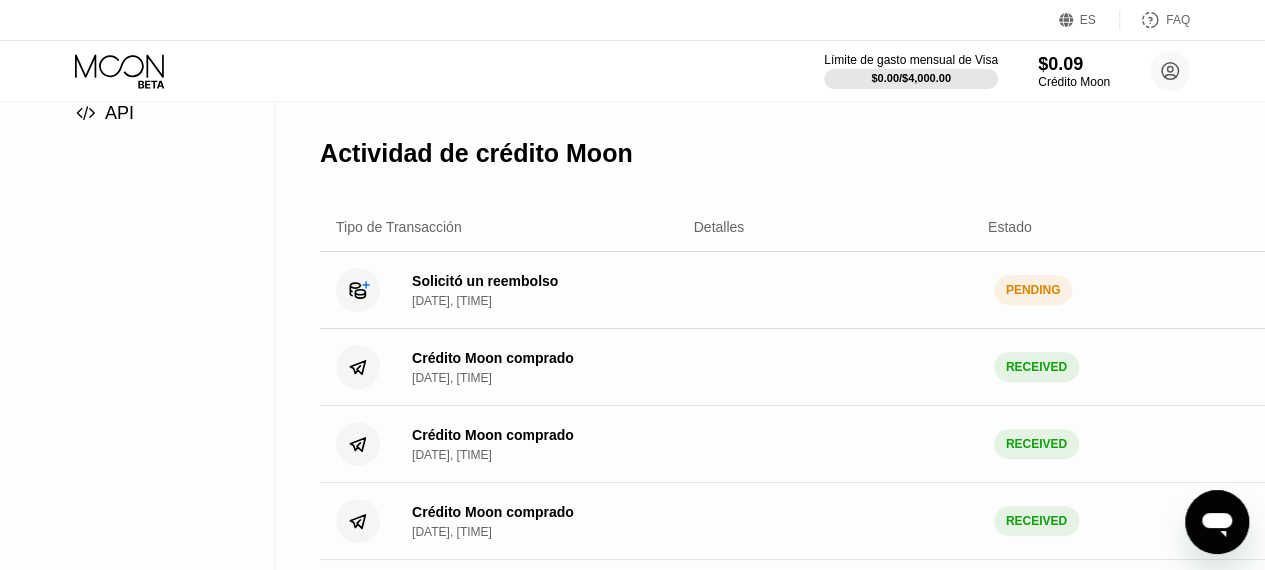 scroll, scrollTop: 234, scrollLeft: 0, axis: vertical 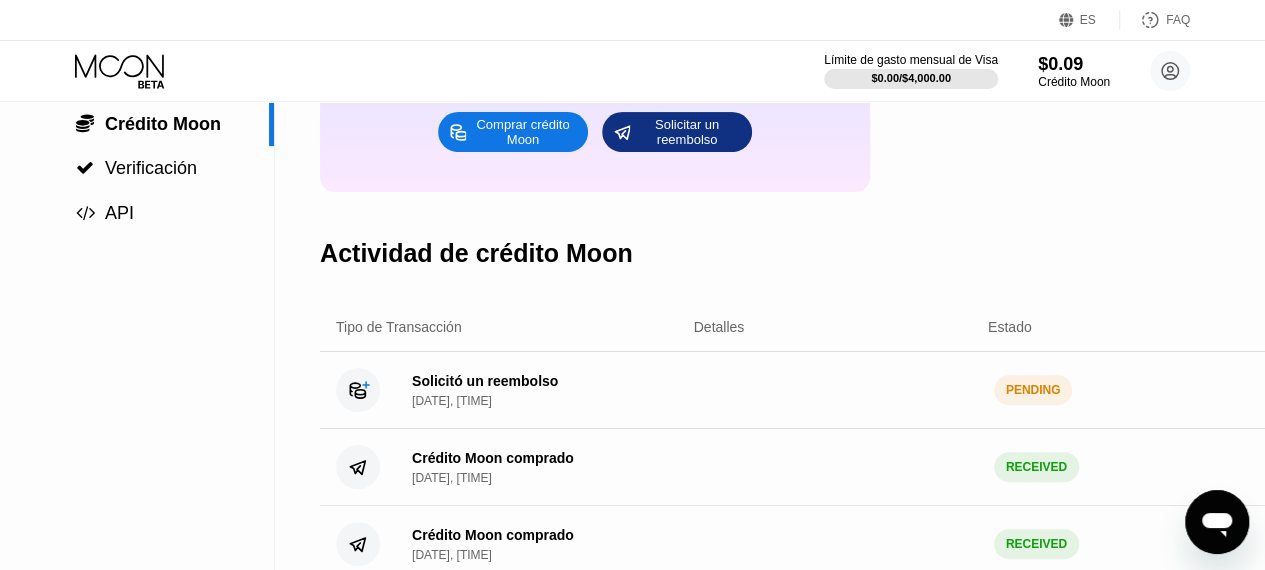 click on "Solicitó un reembolso Aug 2, 2025, 11:06 PM" at bounding box center (485, 390) 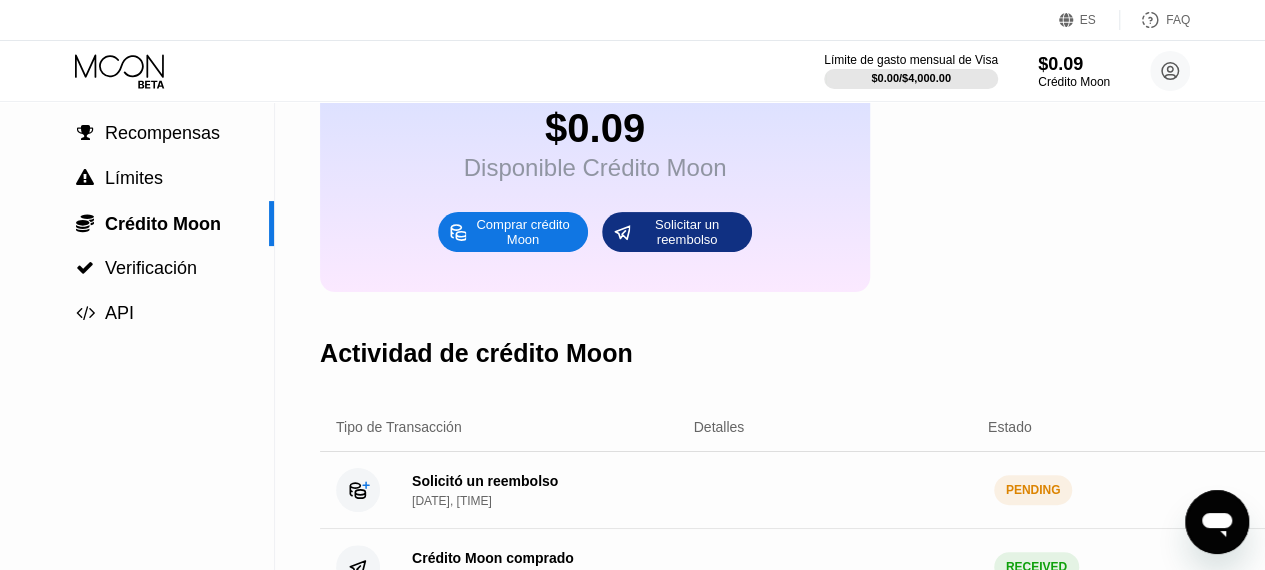 scroll, scrollTop: 34, scrollLeft: 0, axis: vertical 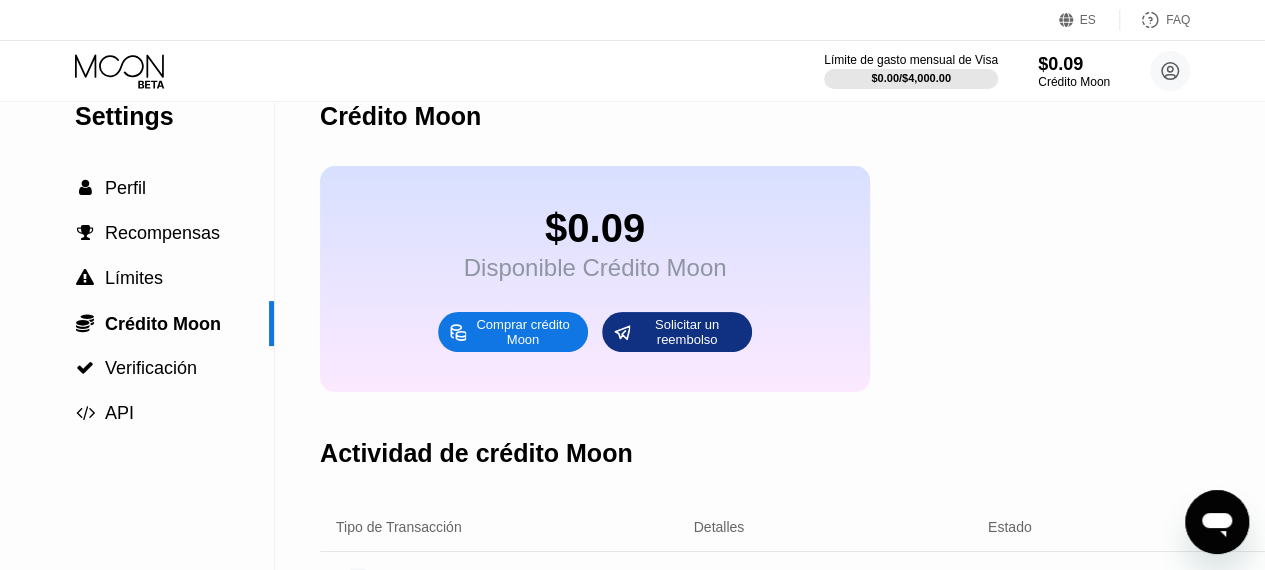 click at bounding box center (1217, 522) 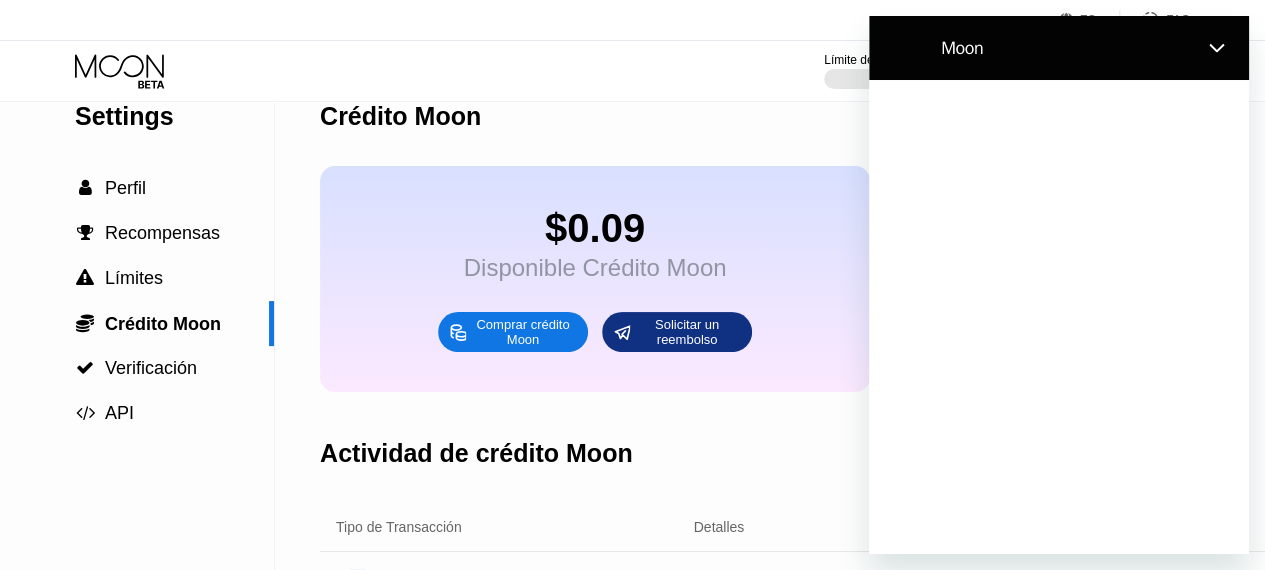 scroll, scrollTop: 0, scrollLeft: 0, axis: both 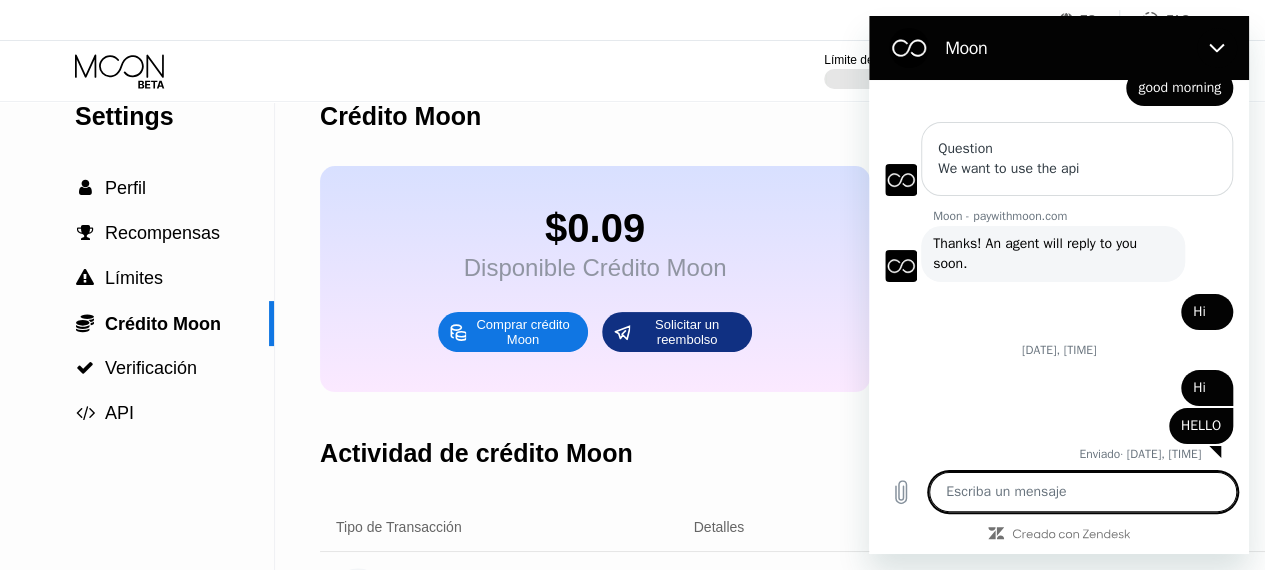 type on "j" 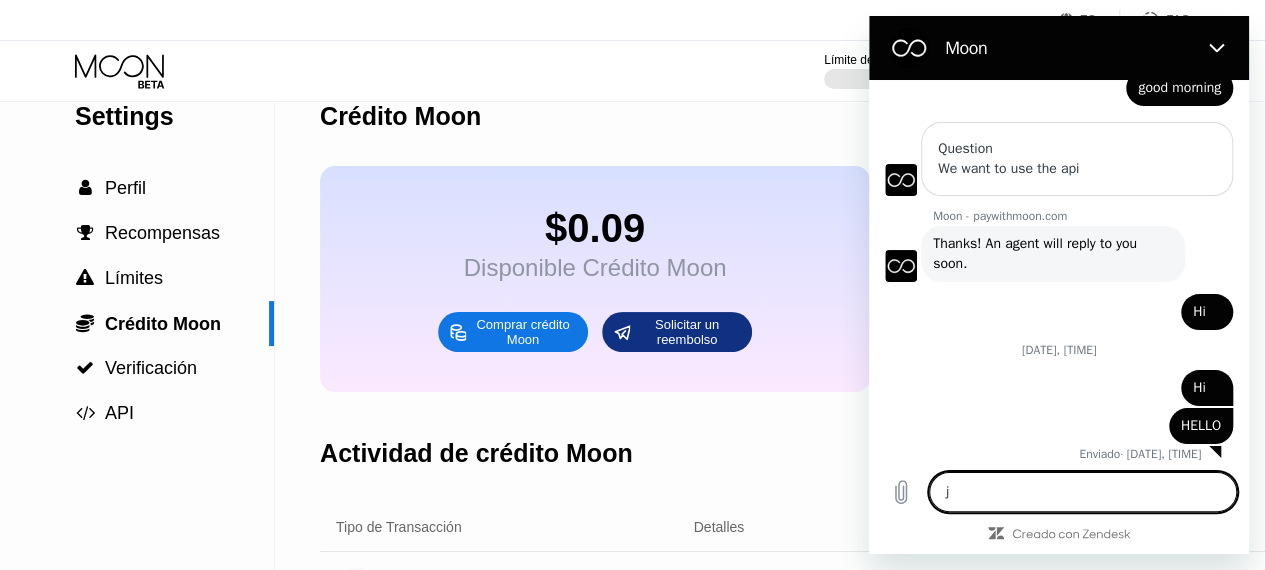 type on "x" 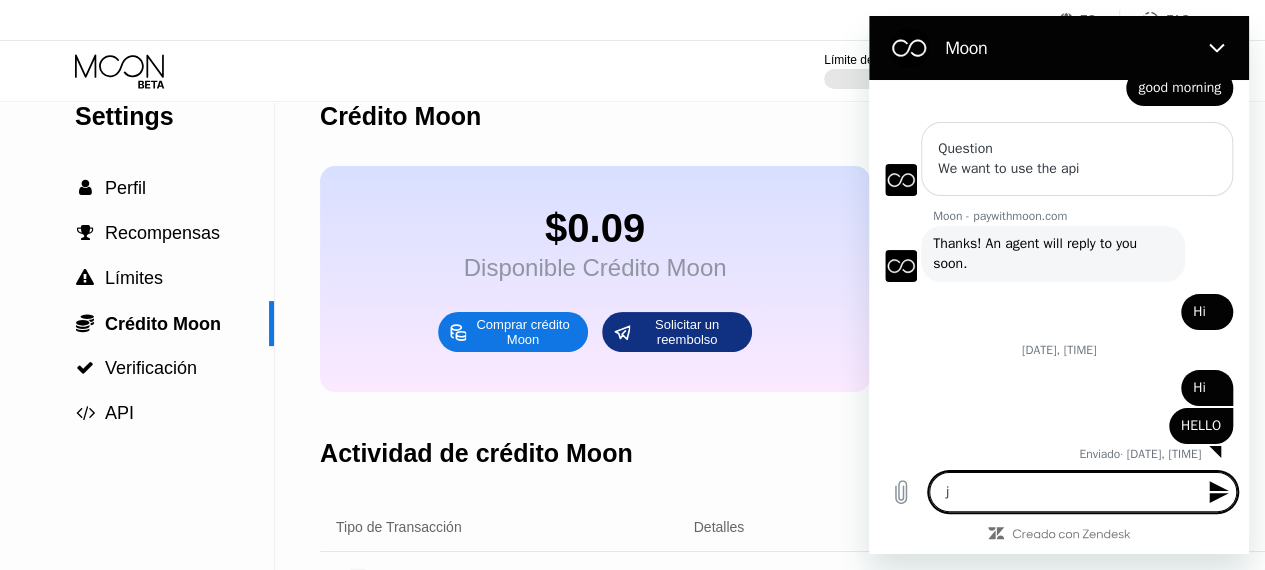 type 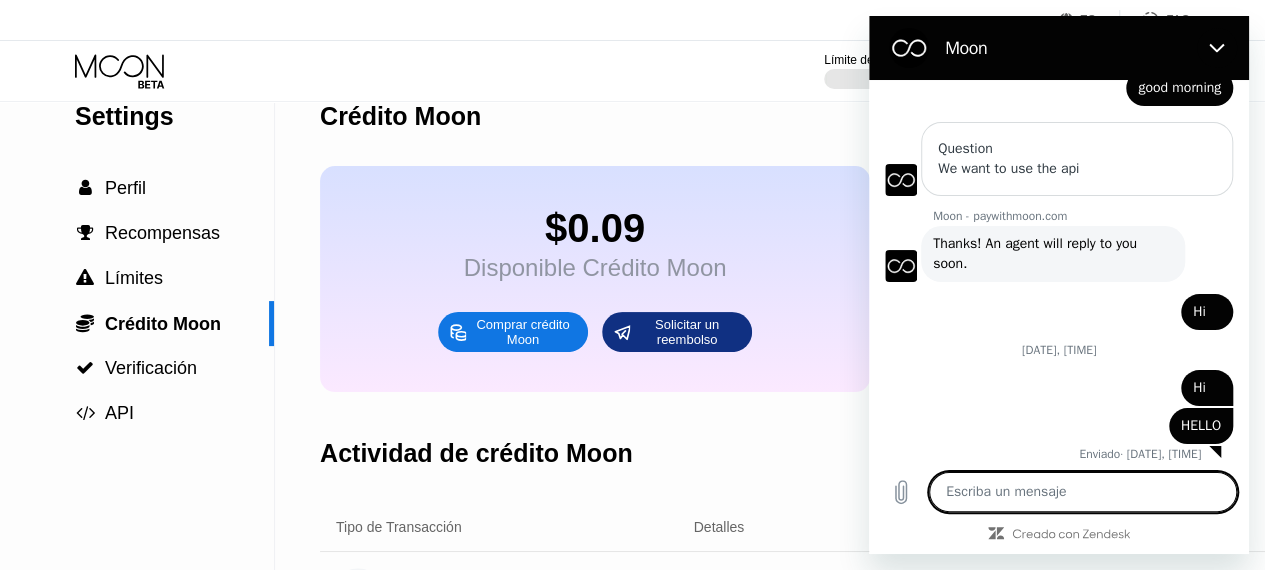 type on "h" 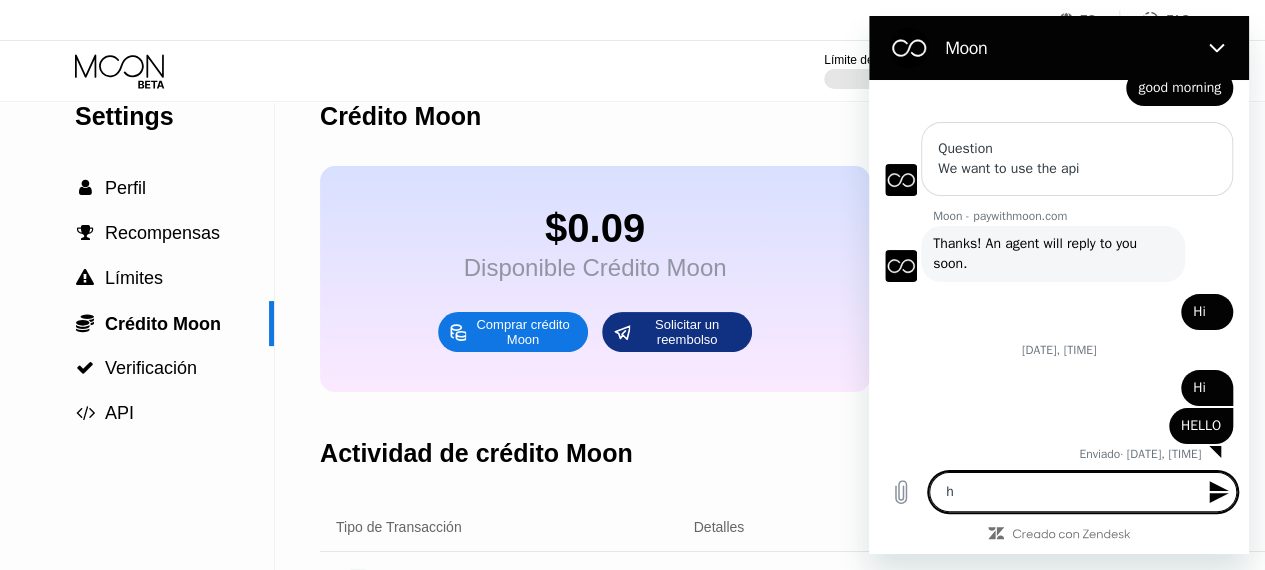 type on "hi" 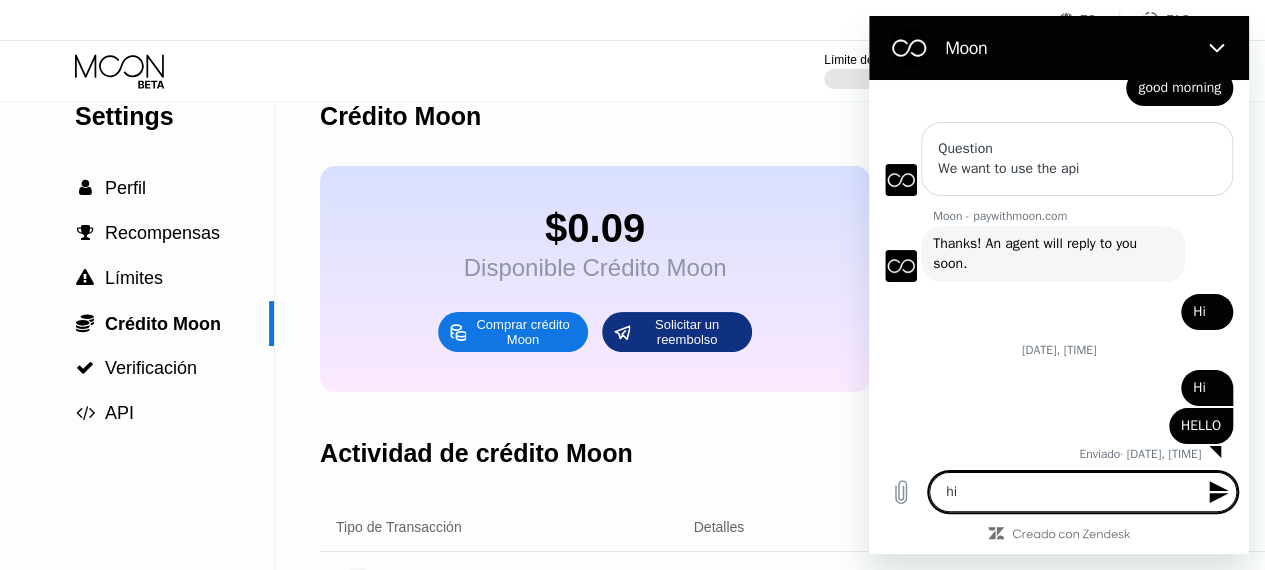 type 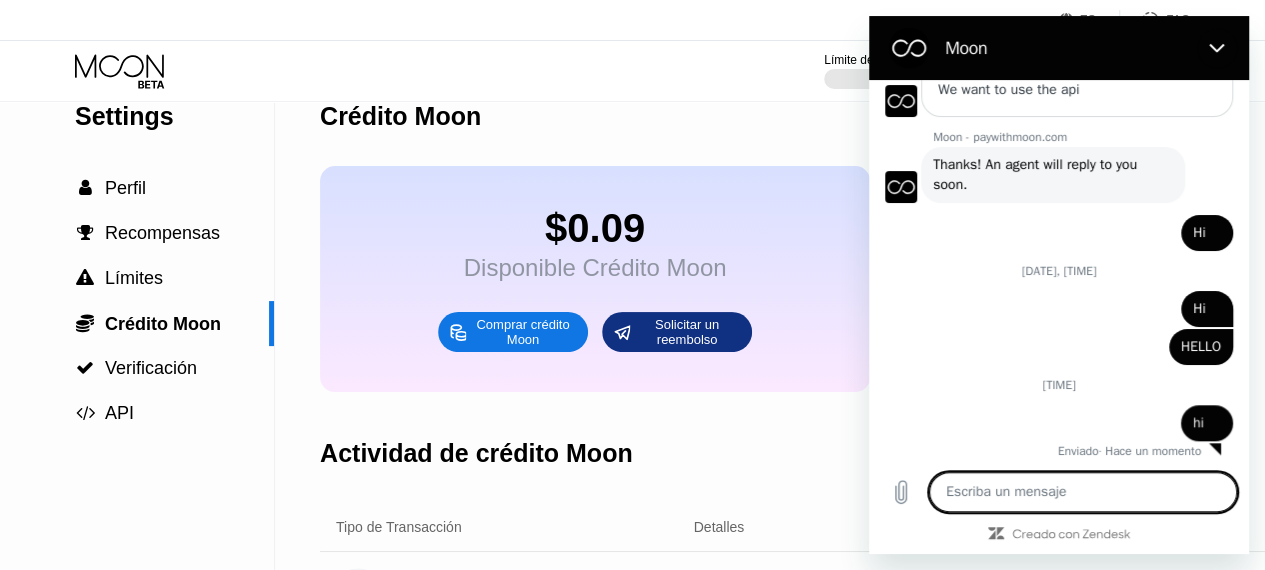 scroll, scrollTop: 820, scrollLeft: 0, axis: vertical 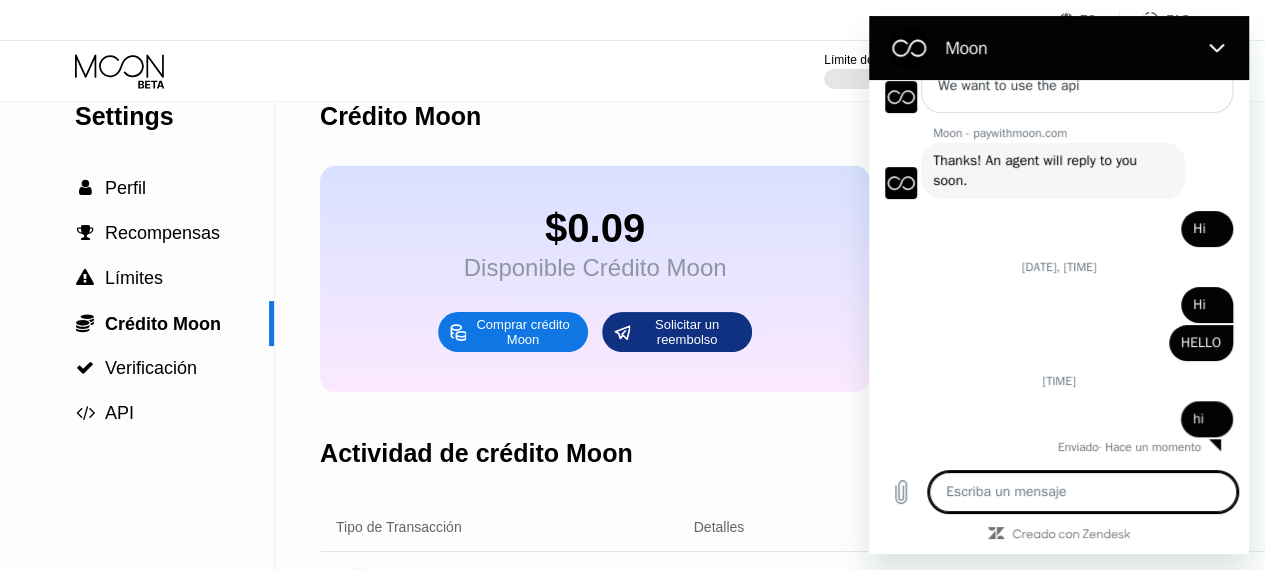 type on "x" 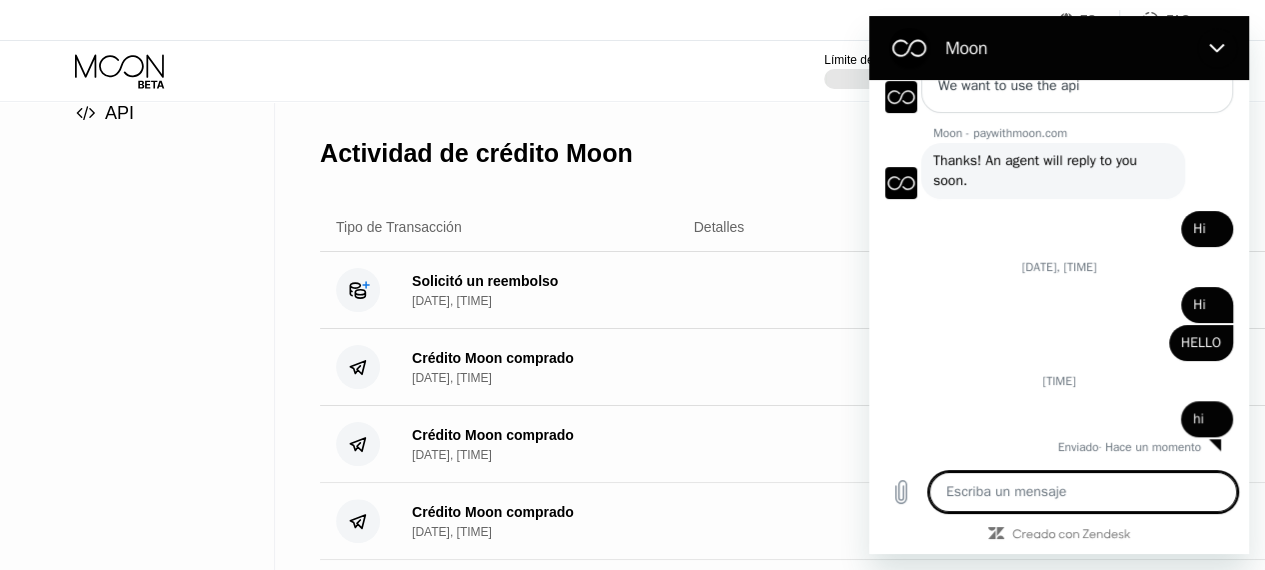 click on "Settings  Perfil  Recompensas  Límites  Crédito Moon  Verificación  API" at bounding box center (137, 356) 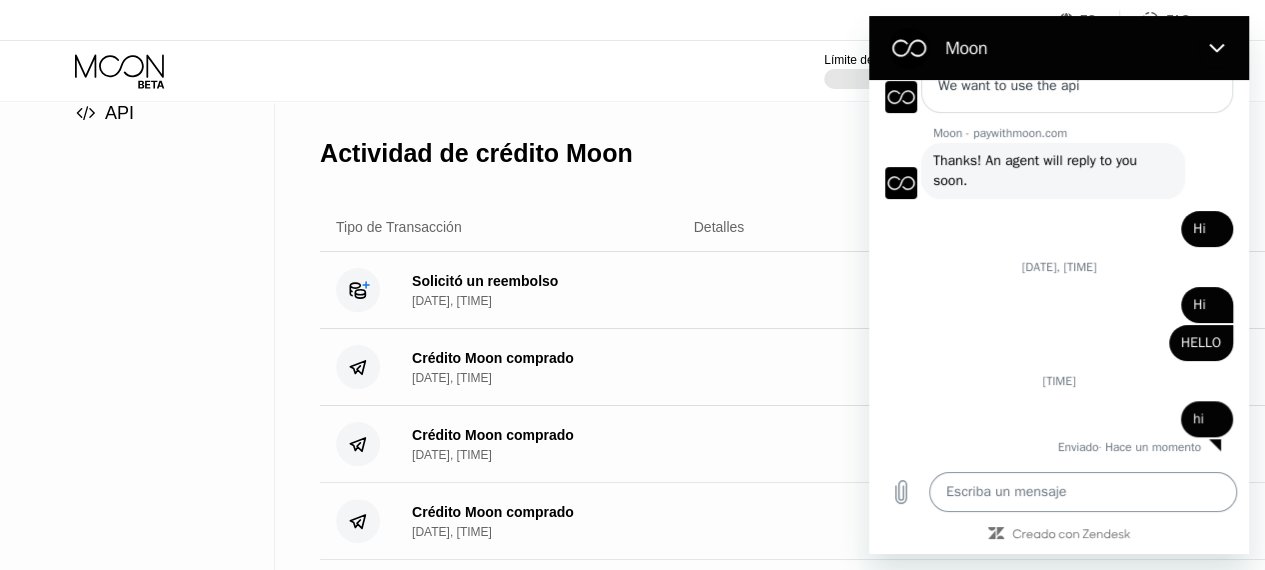 drag, startPoint x: 1219, startPoint y: 59, endPoint x: 1172, endPoint y: 511, distance: 454.437 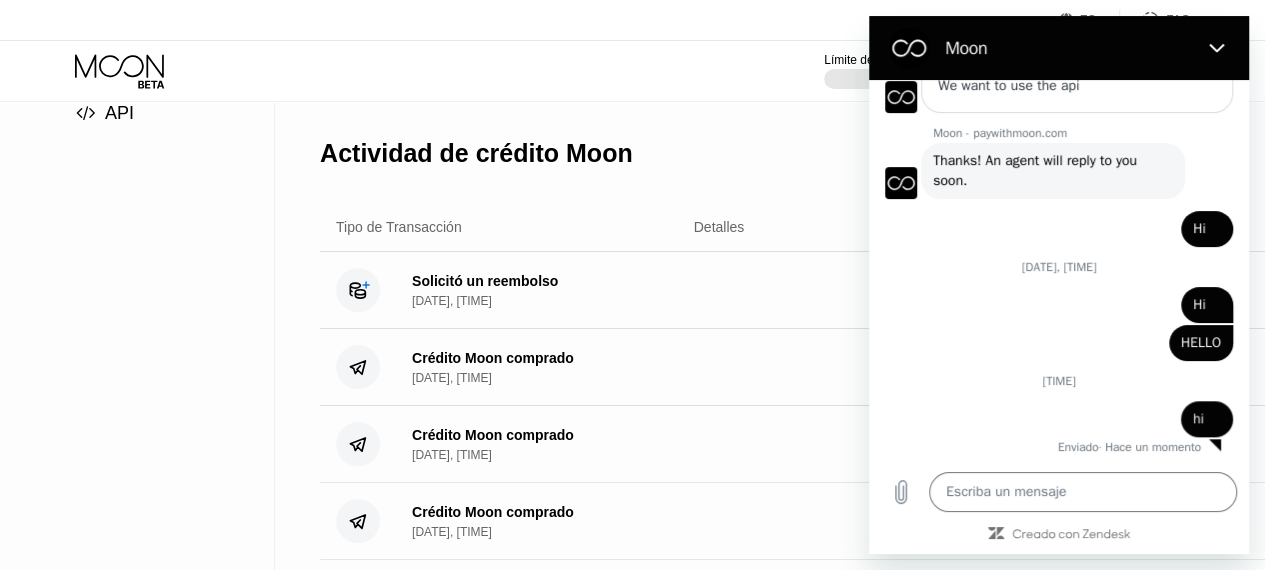 type 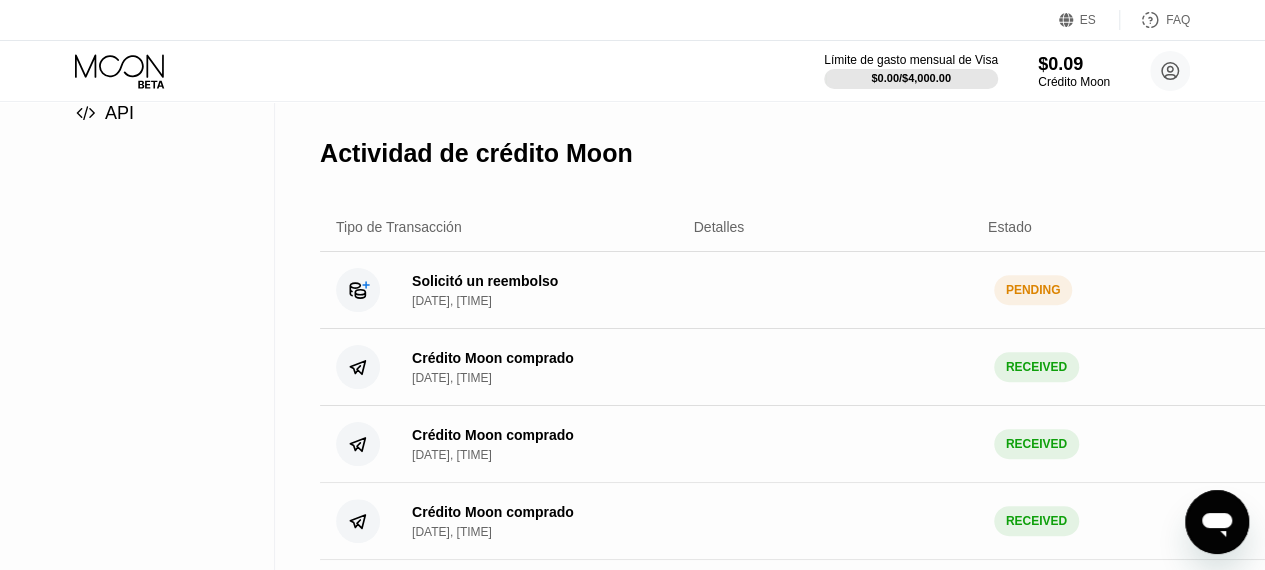 click 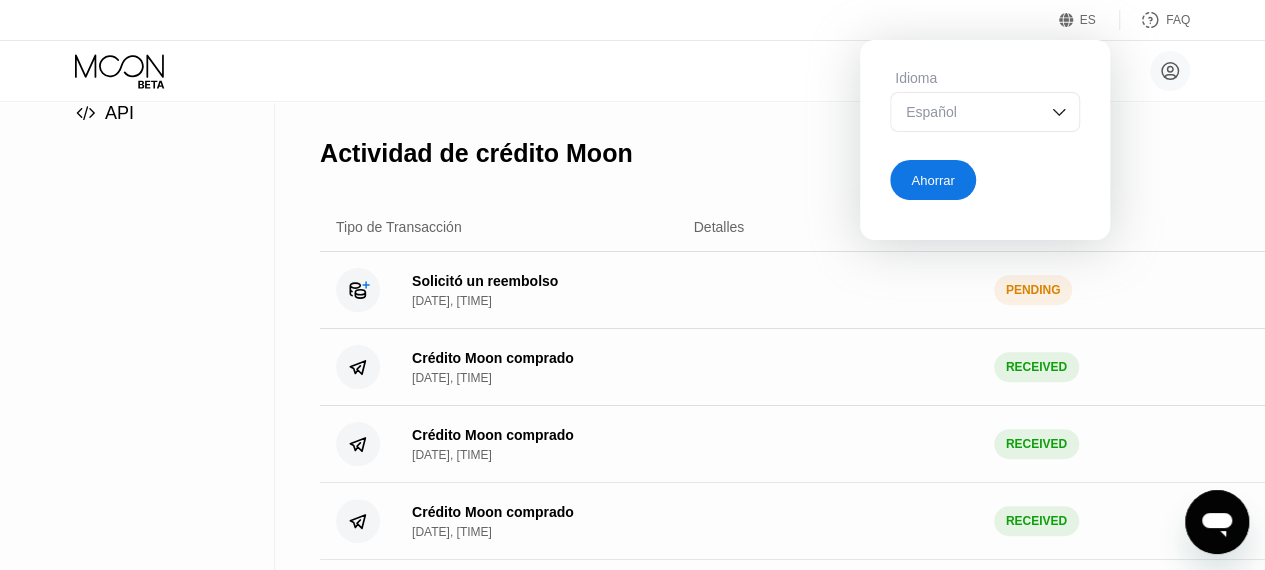 click on "Español" at bounding box center (970, 112) 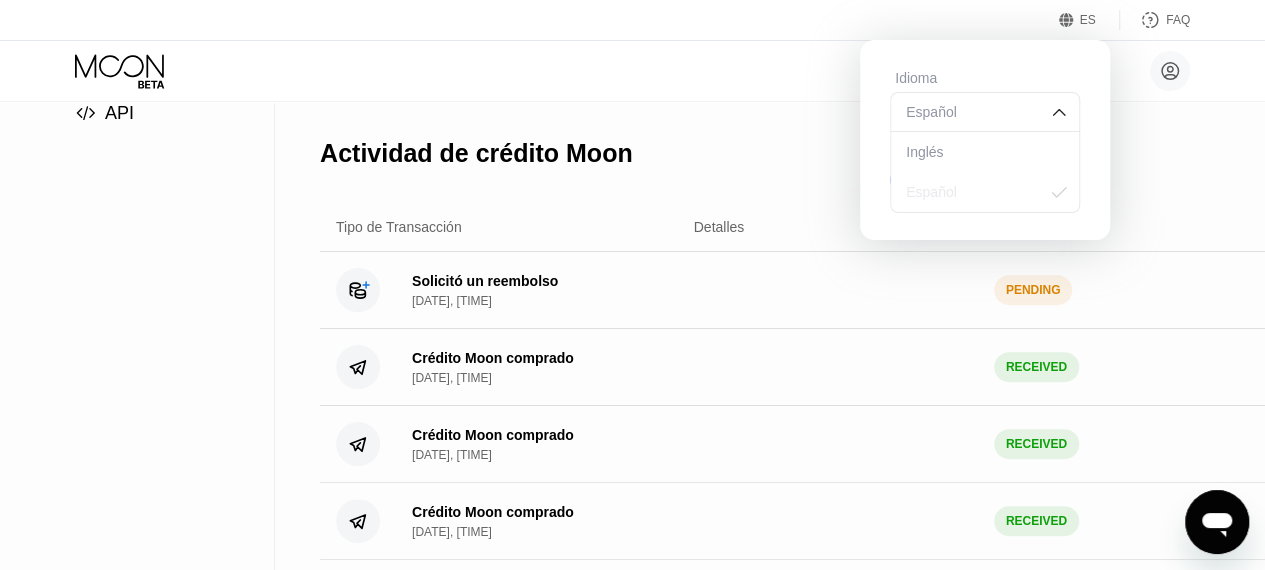 drag, startPoint x: 940, startPoint y: 181, endPoint x: 938, endPoint y: 159, distance: 22.090721 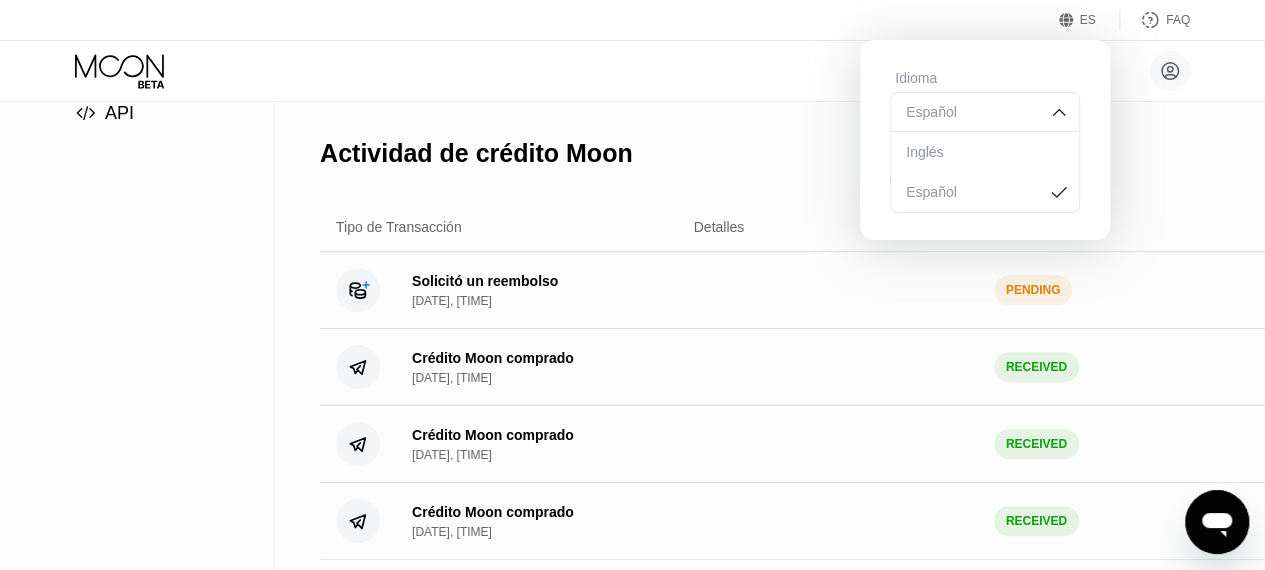 click on "Inglés" at bounding box center (985, 152) 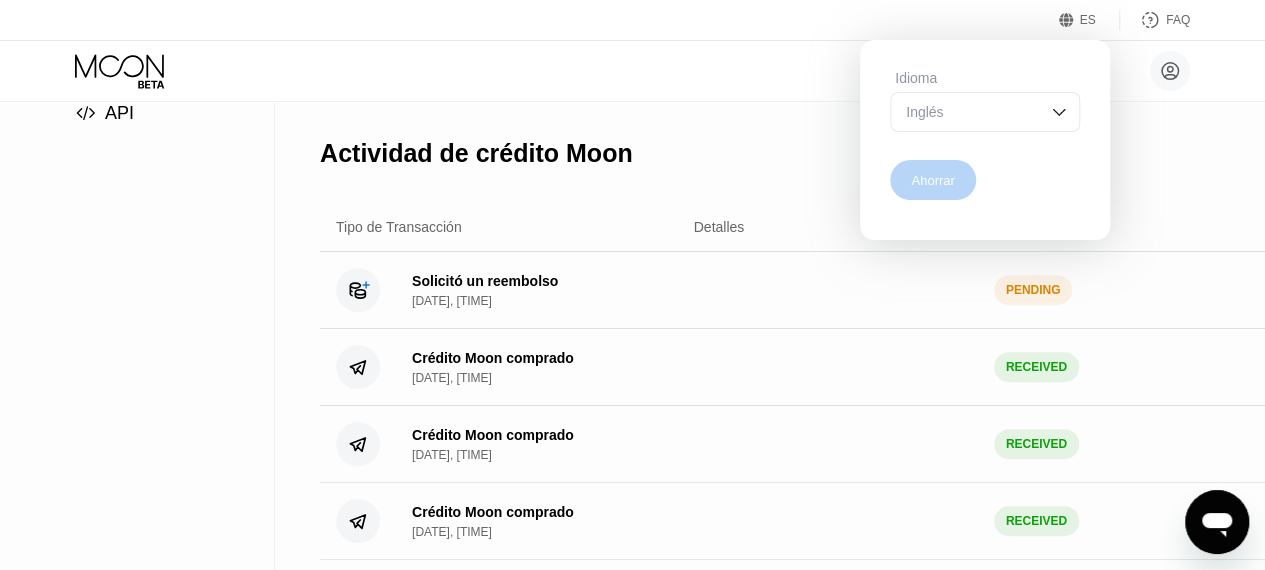click on "Ahorrar" at bounding box center [932, 180] 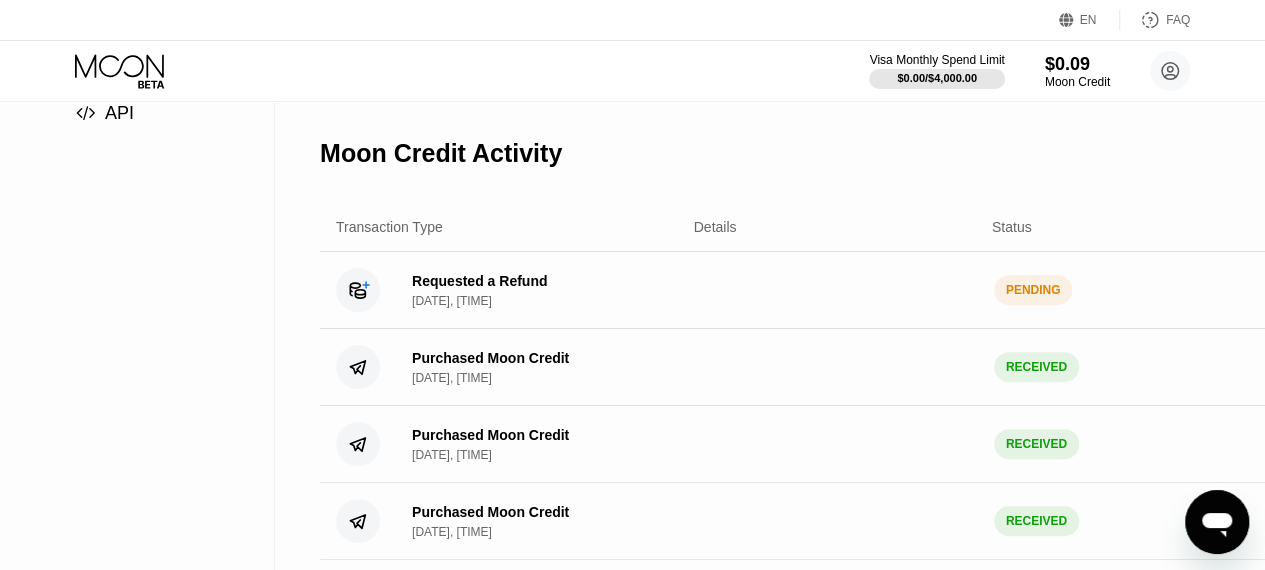 click on "Moon Credit Activity" at bounding box center (842, 153) 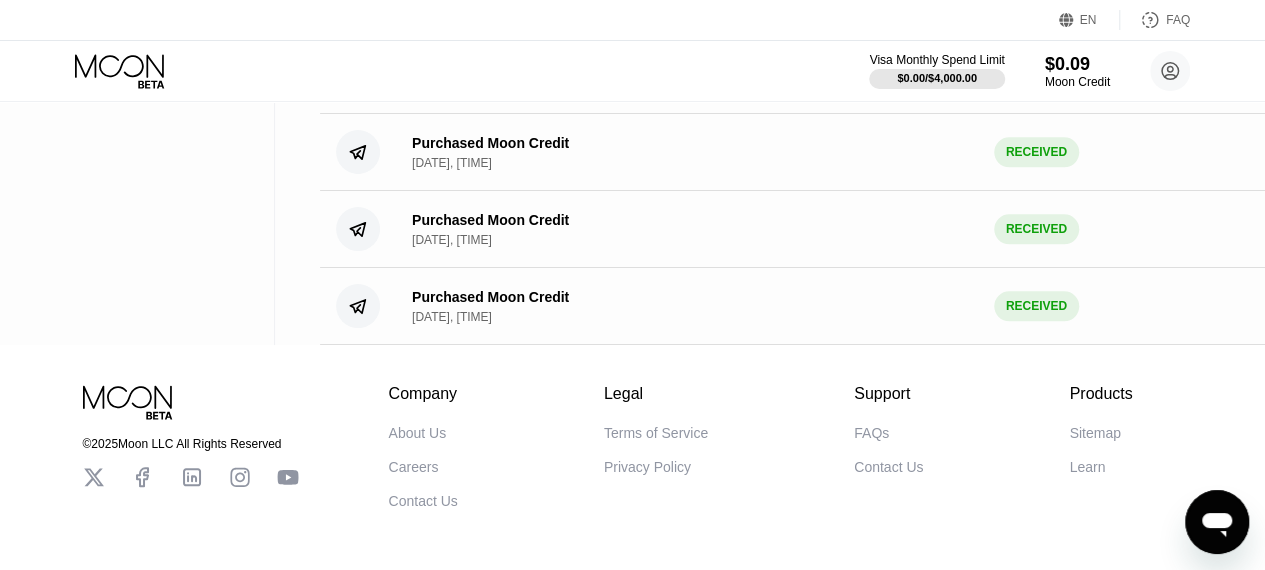 scroll, scrollTop: 1034, scrollLeft: 0, axis: vertical 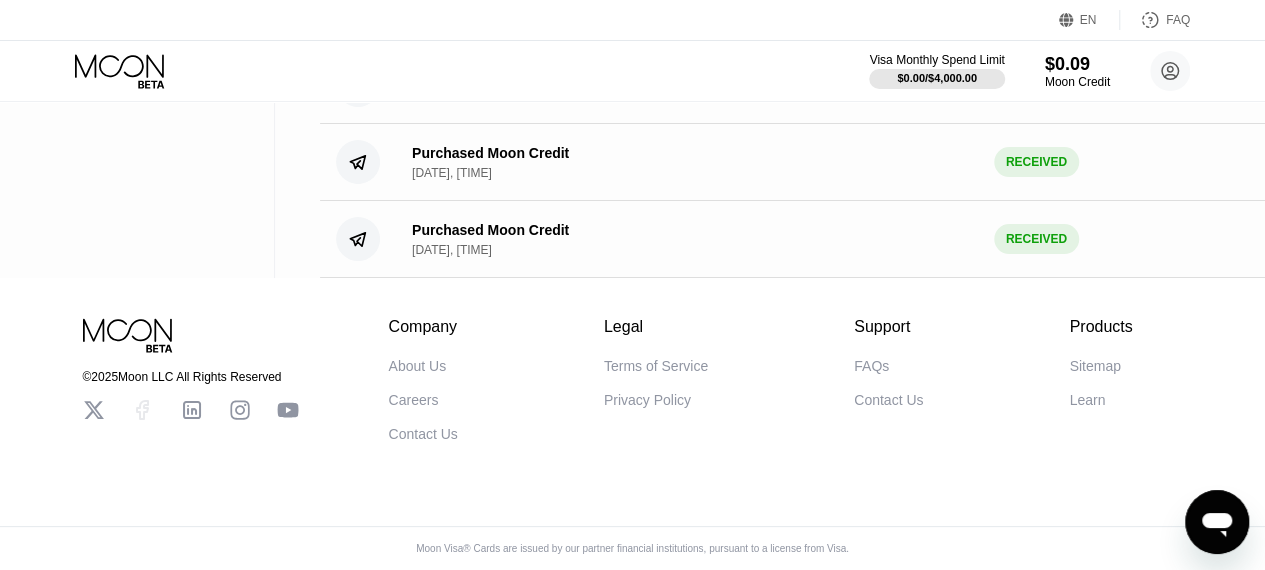 click 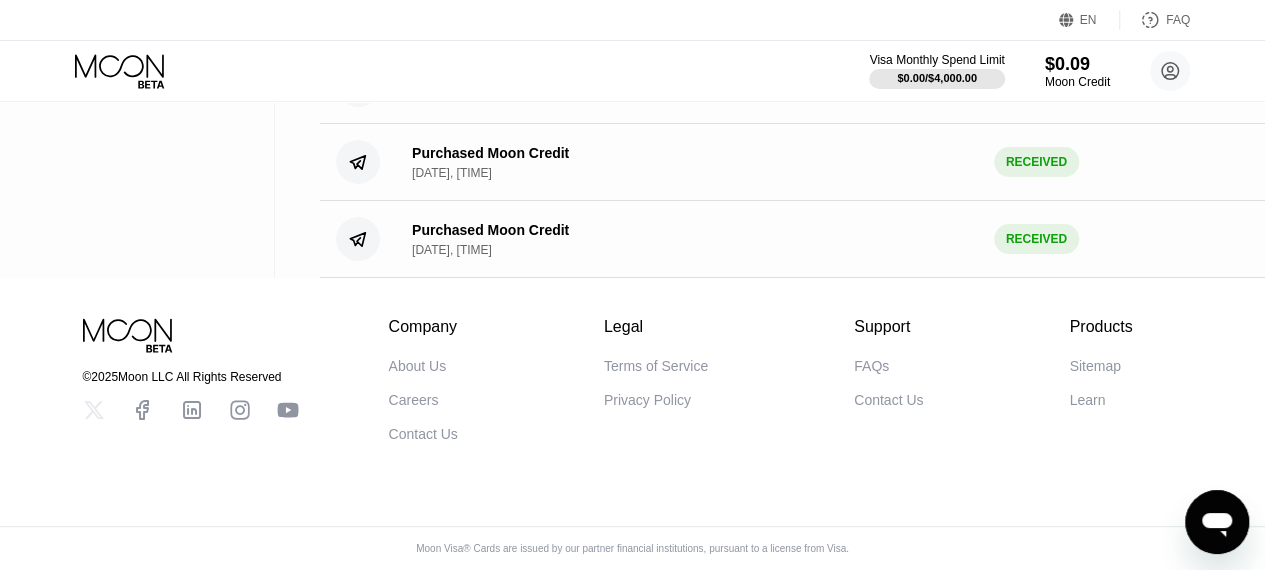 click 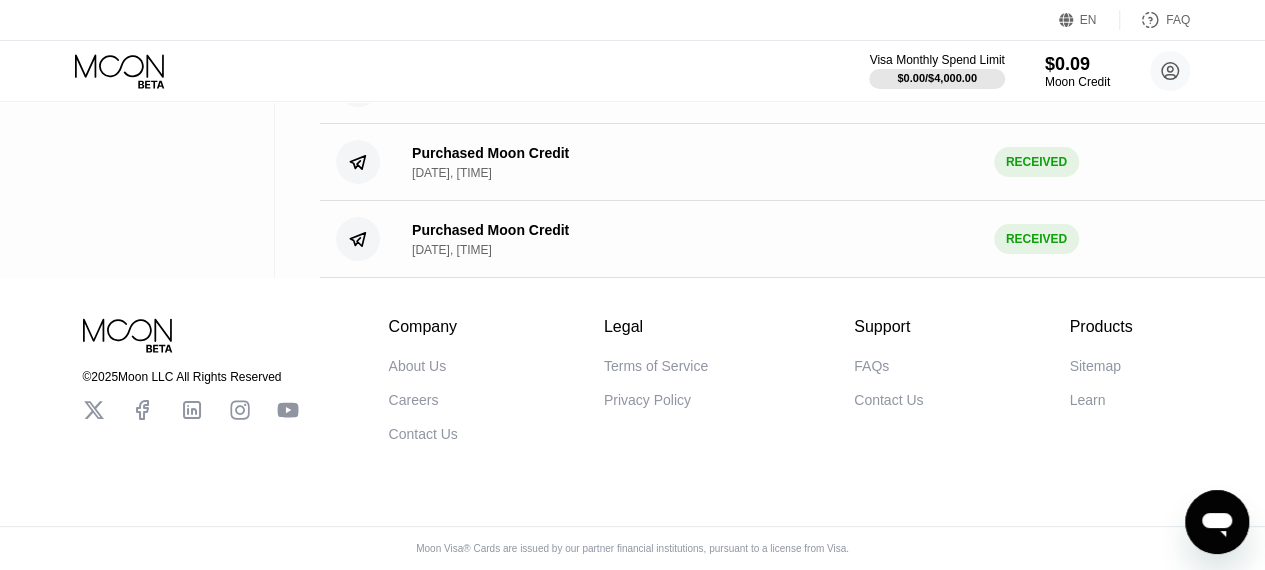 drag, startPoint x: 96, startPoint y: 391, endPoint x: 112, endPoint y: 379, distance: 20 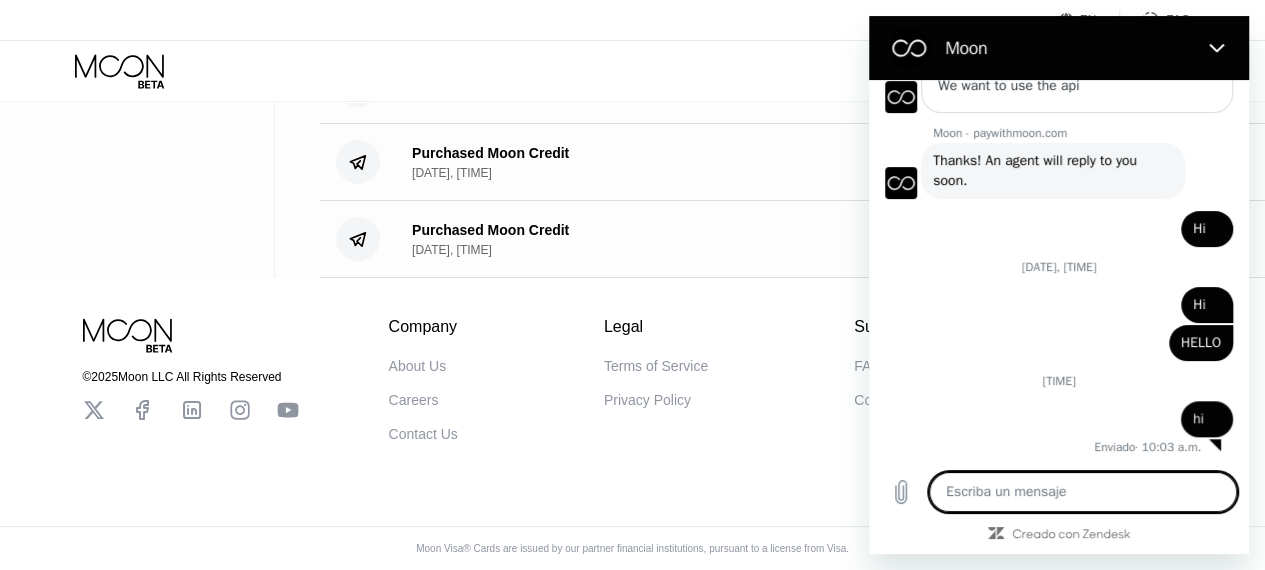 paste on "My account has not refunded my money yet." 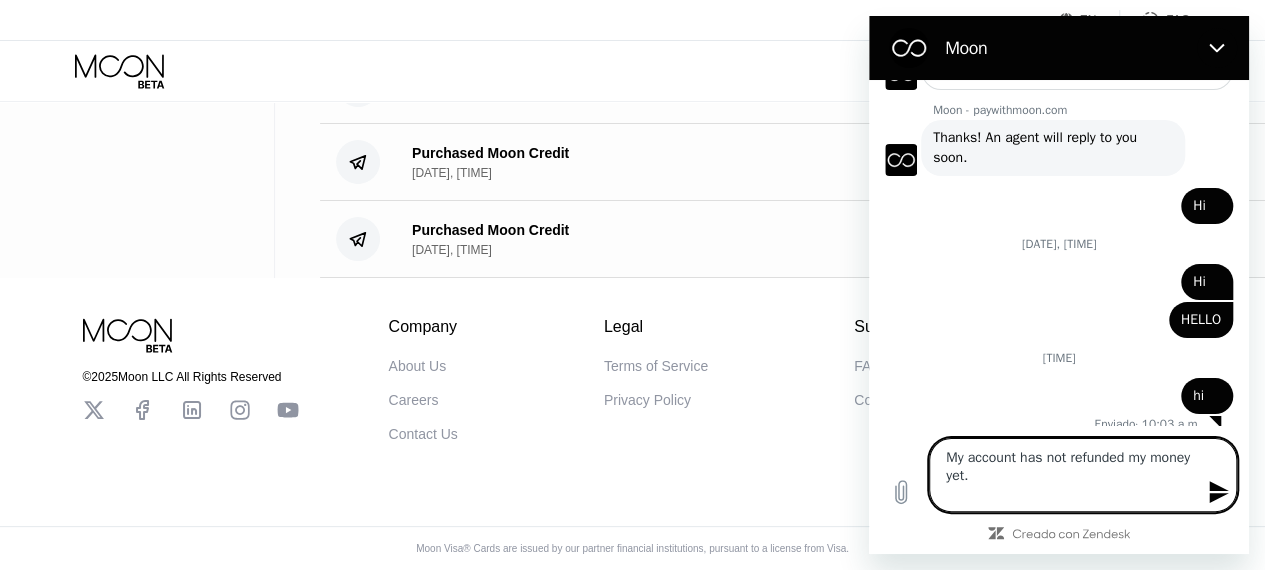 type 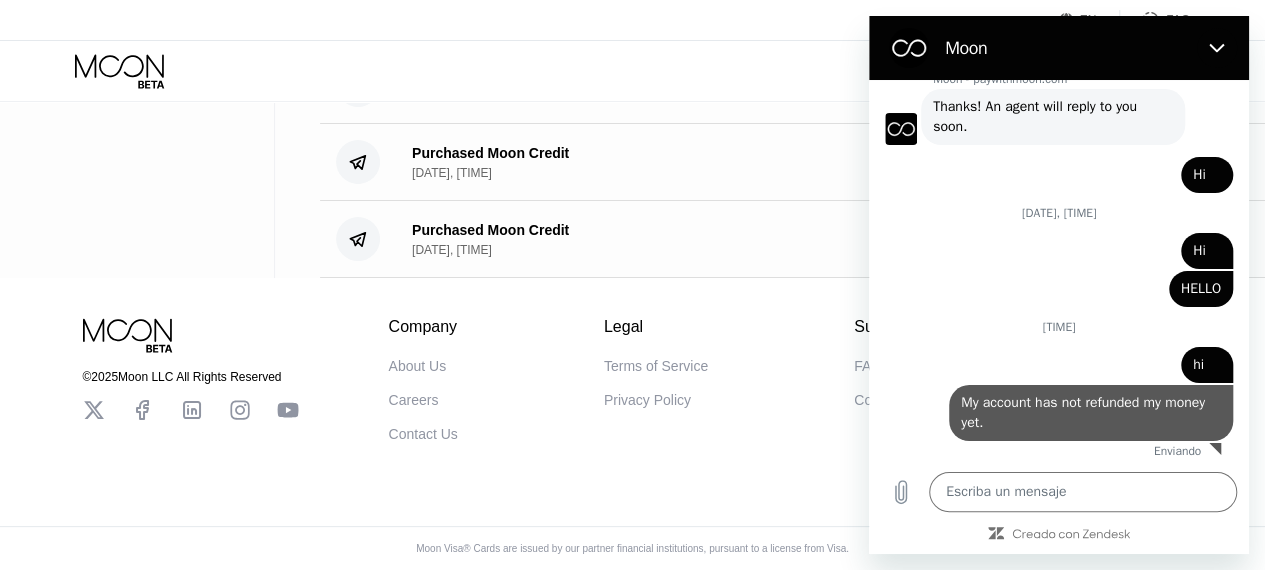 click on "©  2025  Moon LLC All Rights Reserved Company About Us Careers Contact Us Legal Terms of Service Privacy Policy Support FAQs Contact Us Products Sitemap Learn Company 󰅀 Legal 󰅀 Support 󰅀 Products 󰅀 Moon Visa® Cards are issued by our partner financial institutions, pursuant to a license from Visa." at bounding box center (632, 424) 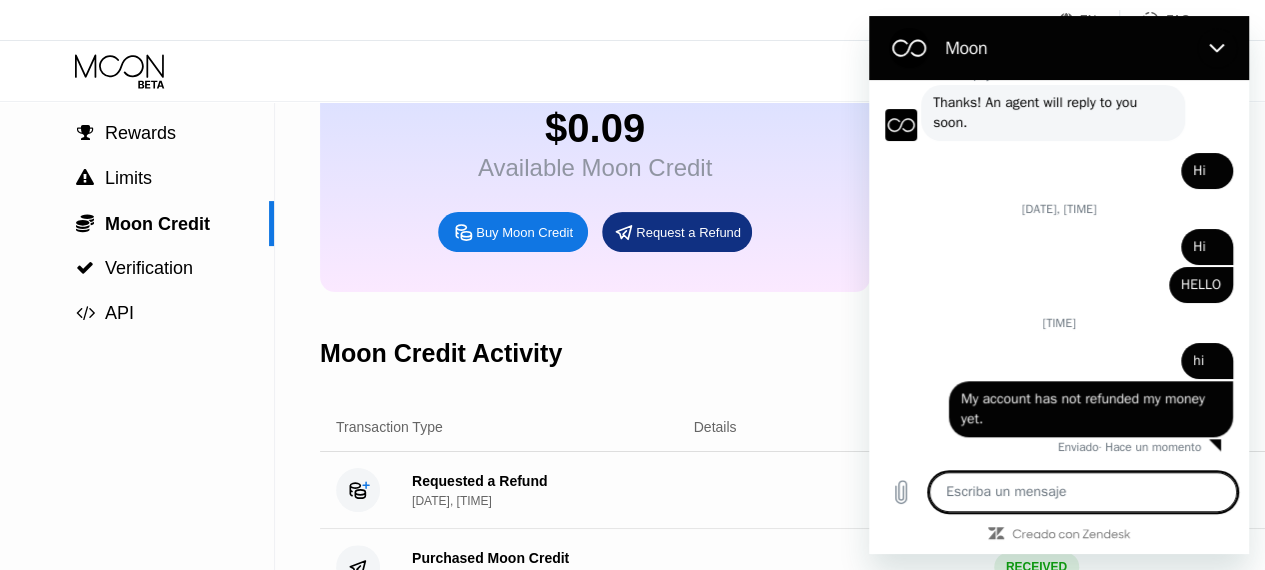 scroll, scrollTop: 234, scrollLeft: 0, axis: vertical 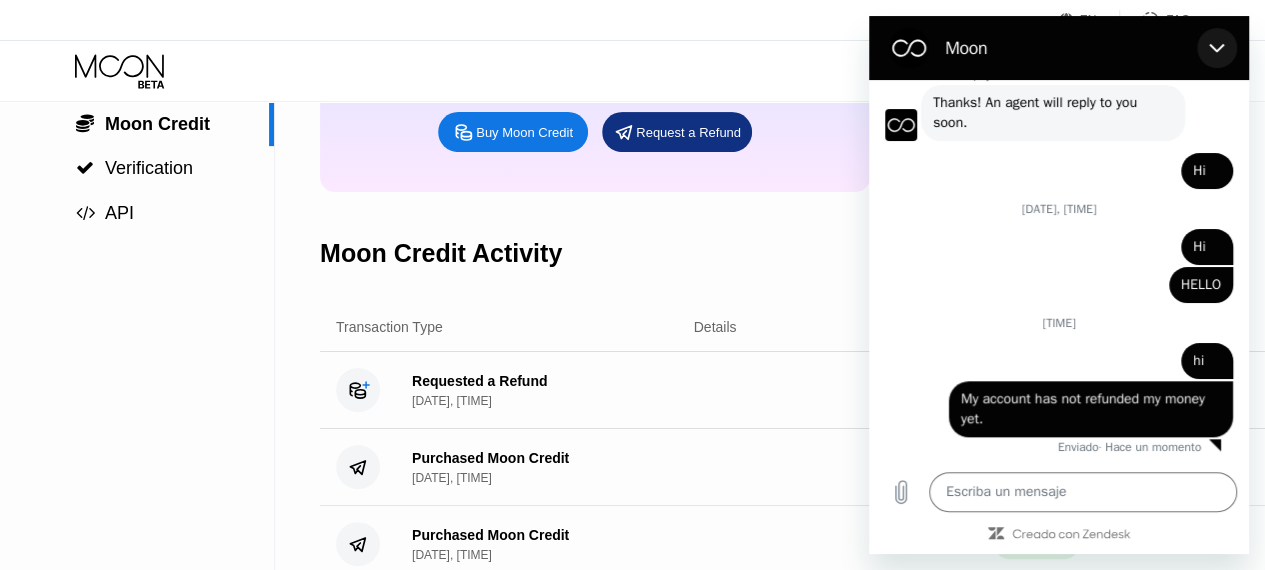 click at bounding box center [1217, 48] 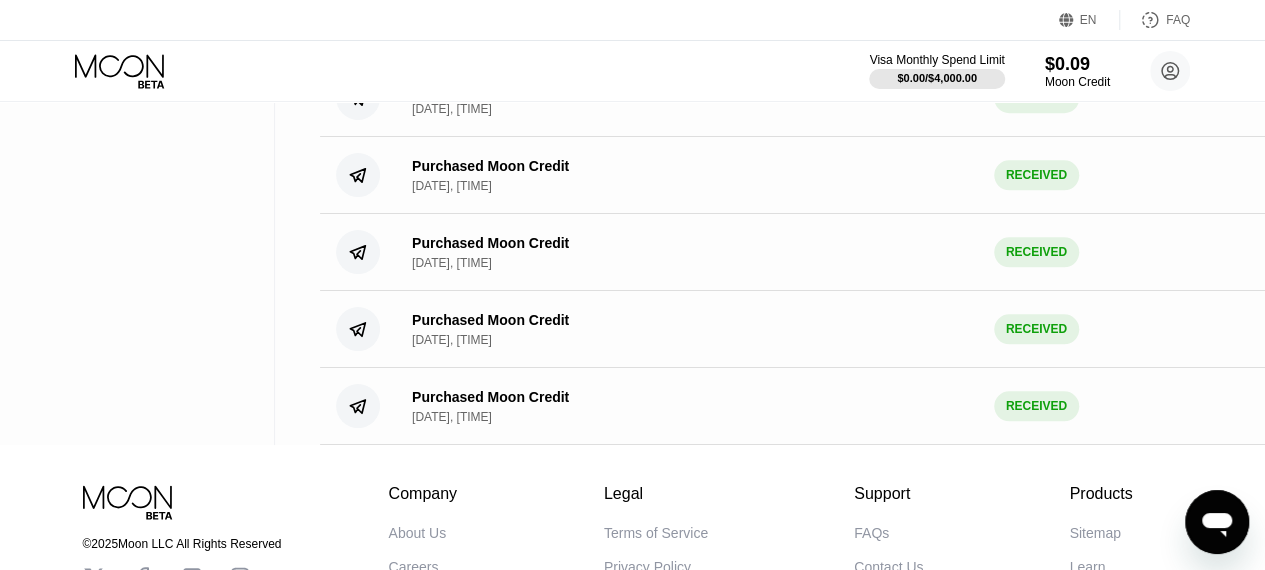 scroll, scrollTop: 1034, scrollLeft: 0, axis: vertical 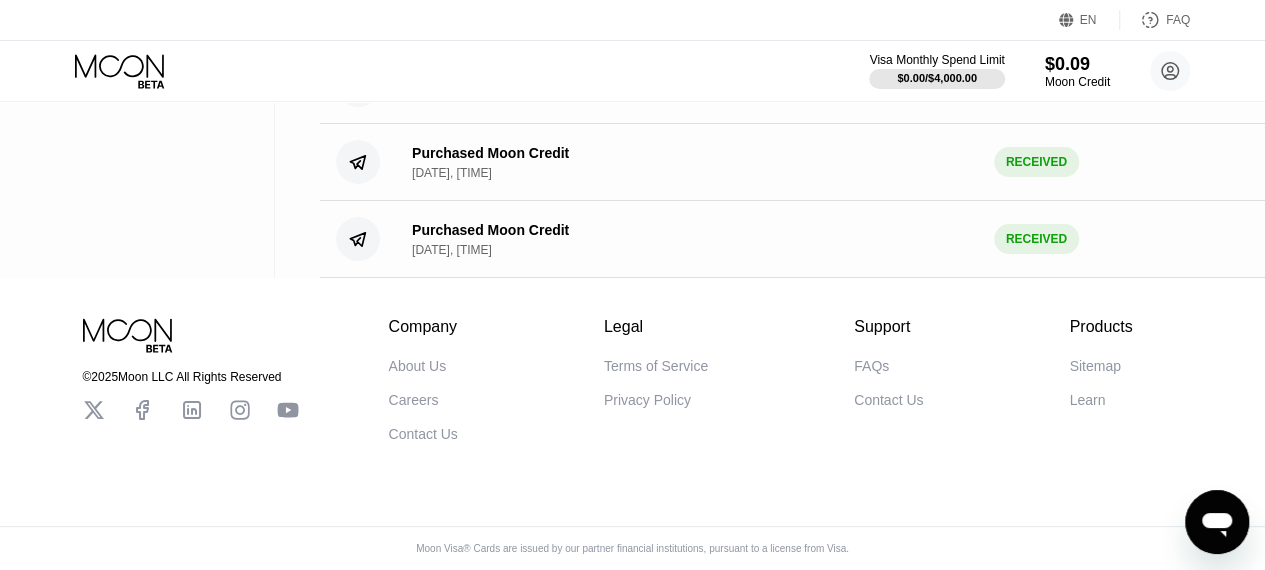 click on "Support FAQs Contact Us" at bounding box center [888, 380] 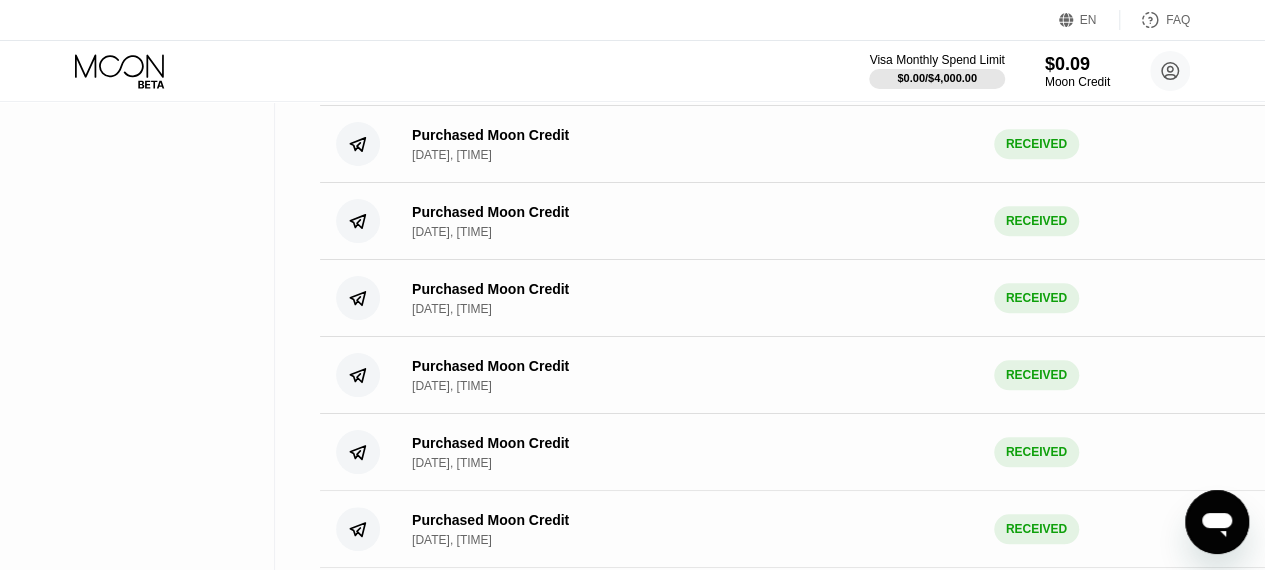 scroll, scrollTop: 434, scrollLeft: 0, axis: vertical 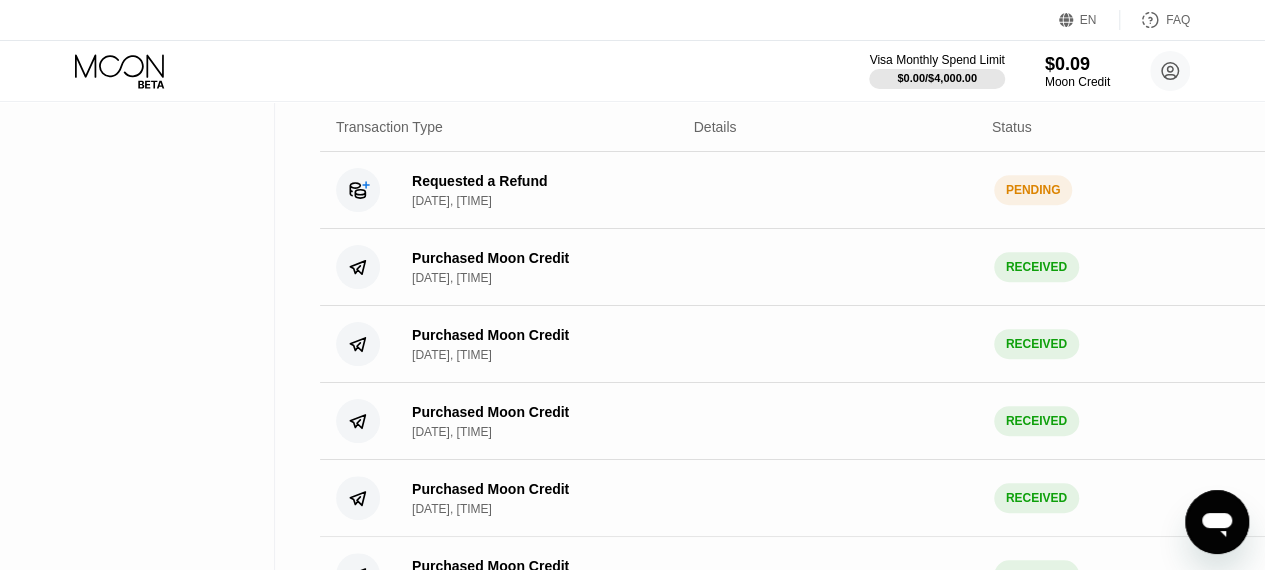 type on "x" 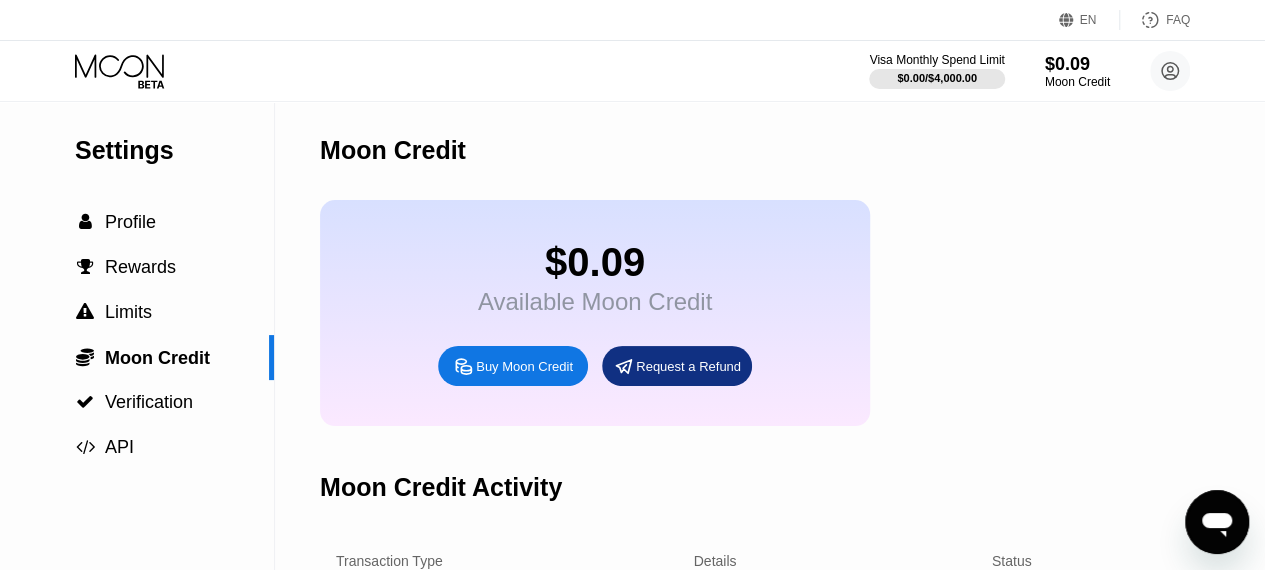 scroll, scrollTop: 400, scrollLeft: 0, axis: vertical 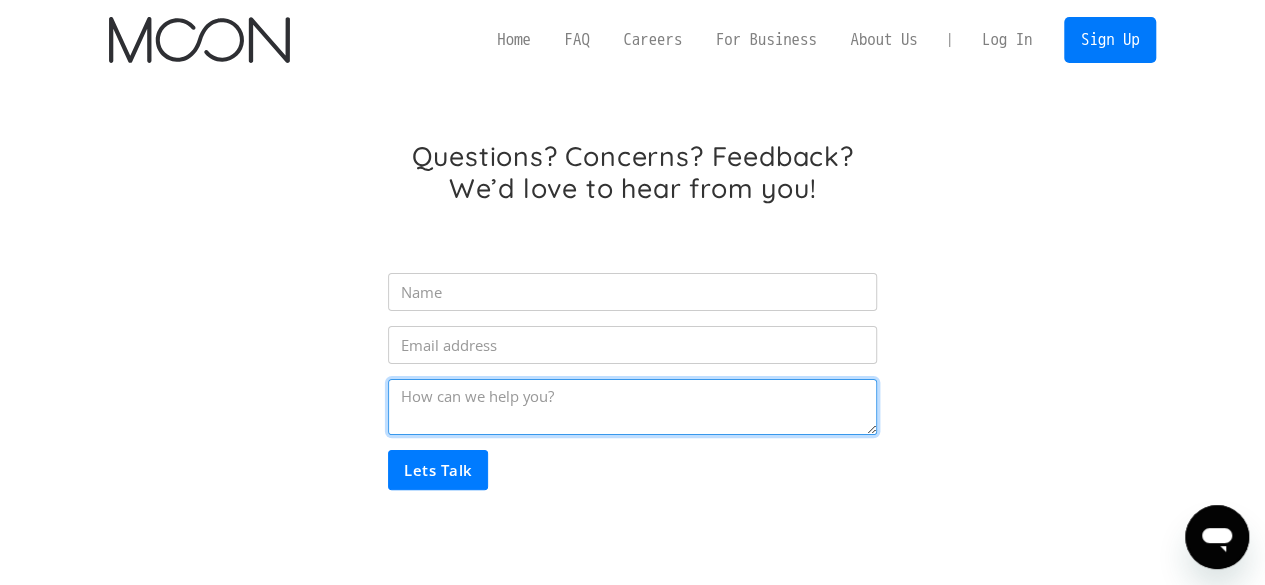 click at bounding box center [632, 407] 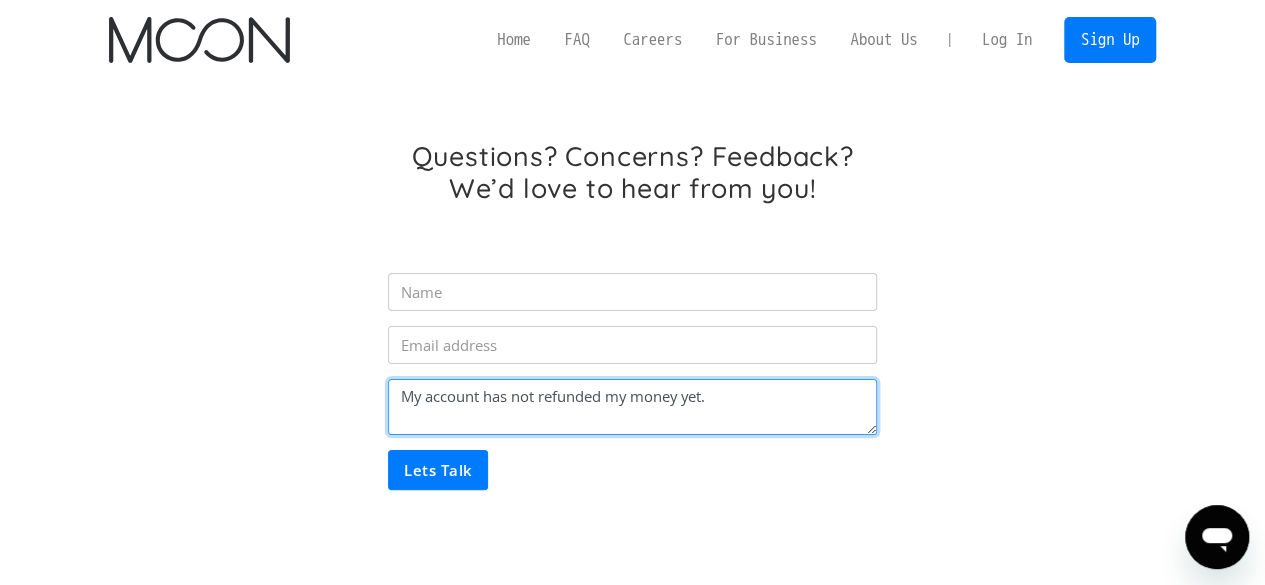 type on "My account has not refunded my money yet." 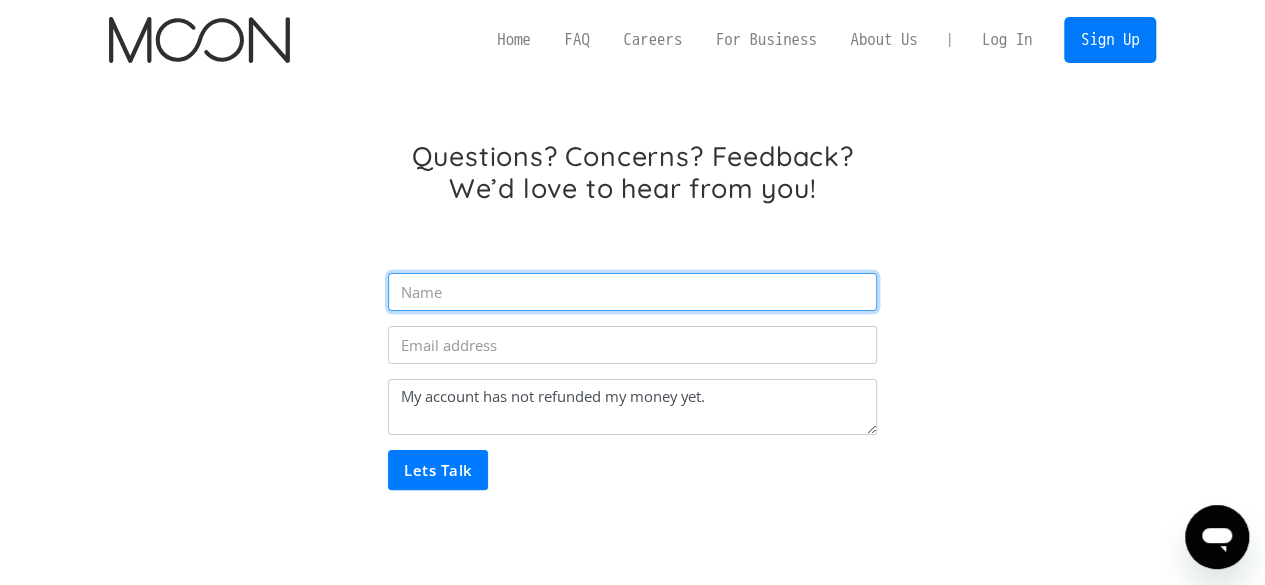 click at bounding box center [632, 292] 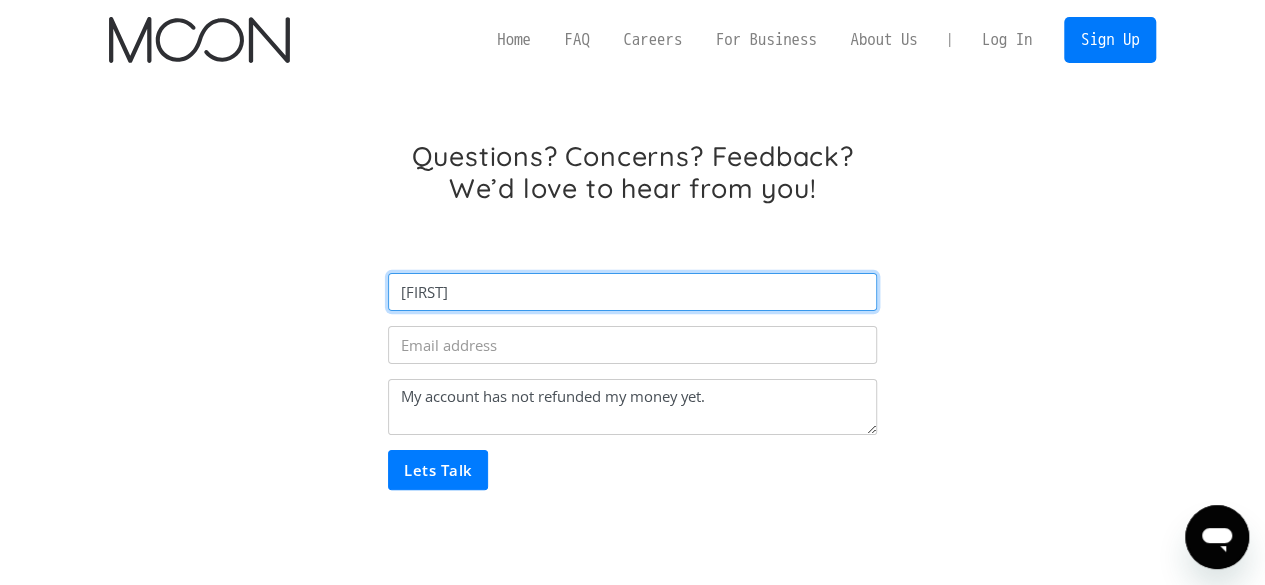 type on "Jhonatan" 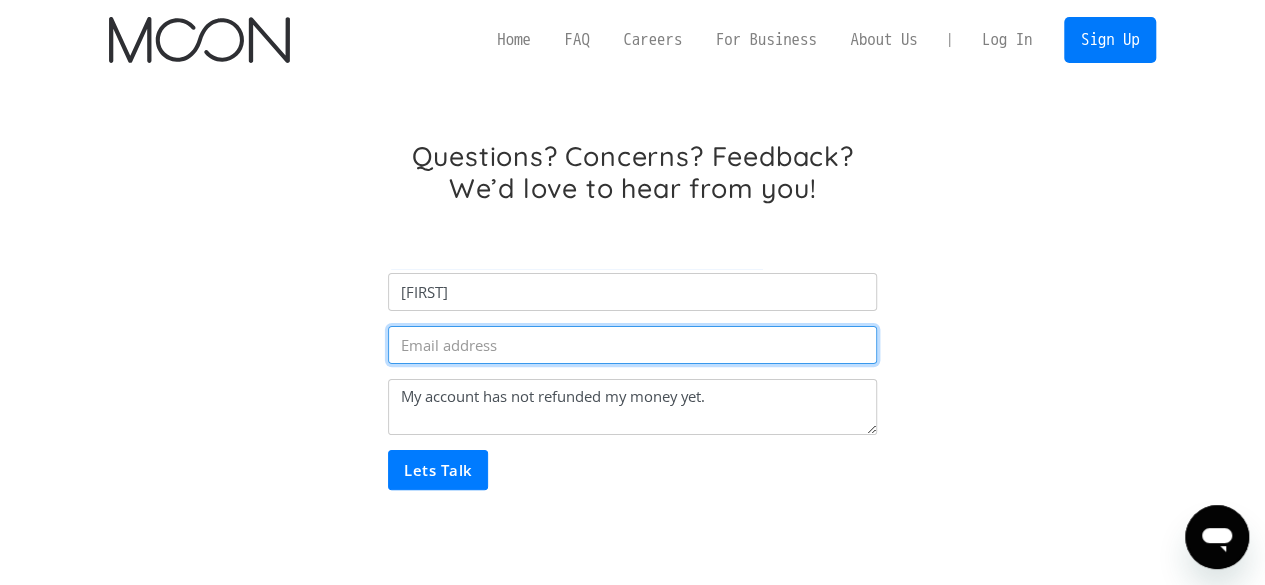 click at bounding box center [632, 345] 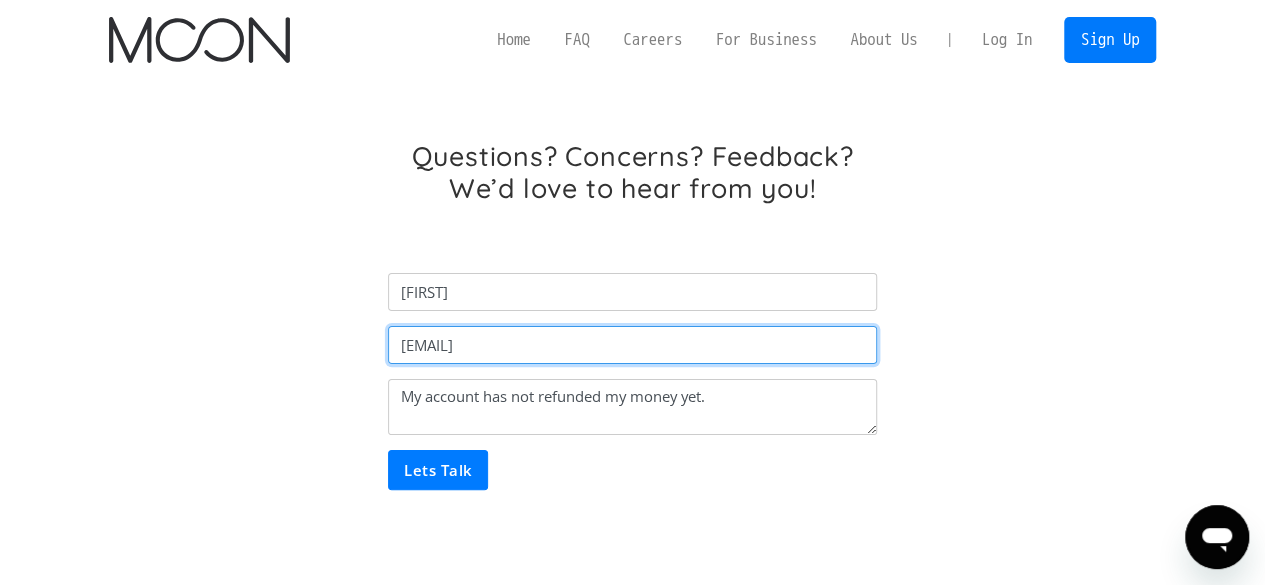 type on "fonsecacarlos704@gmail.com" 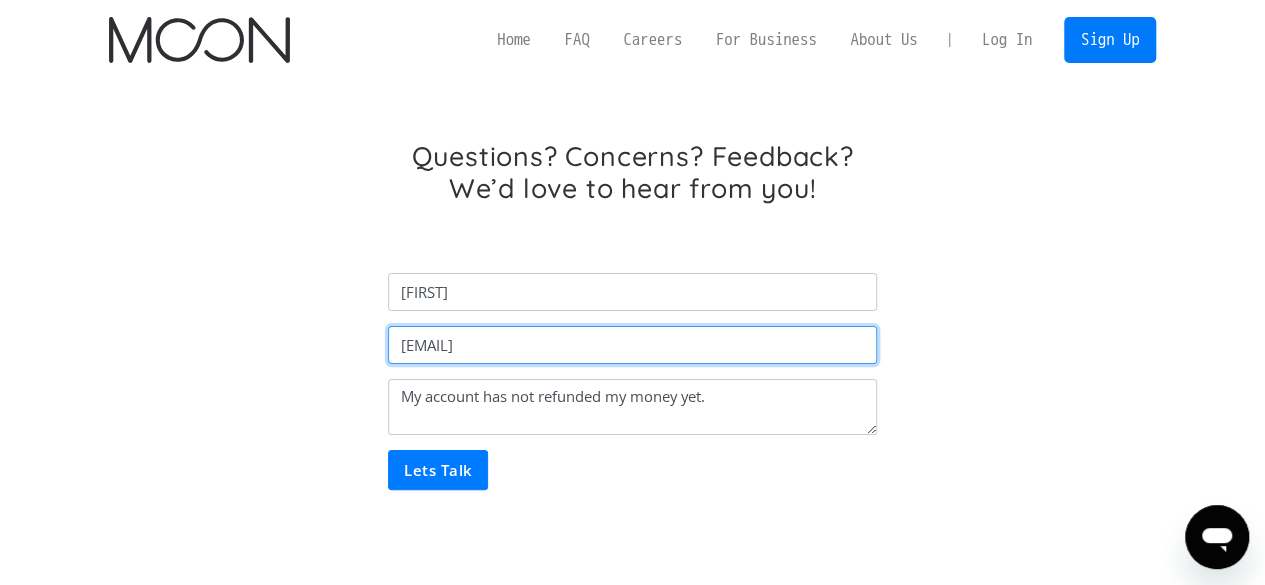 click on "Lets Talk" at bounding box center [438, 470] 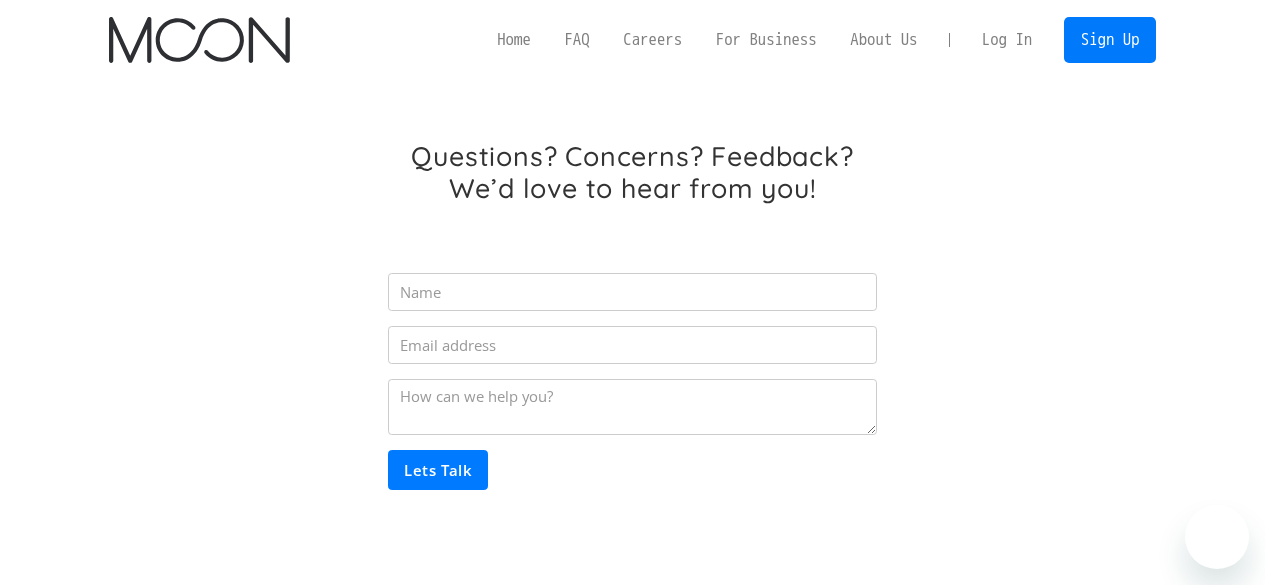 scroll, scrollTop: 0, scrollLeft: 0, axis: both 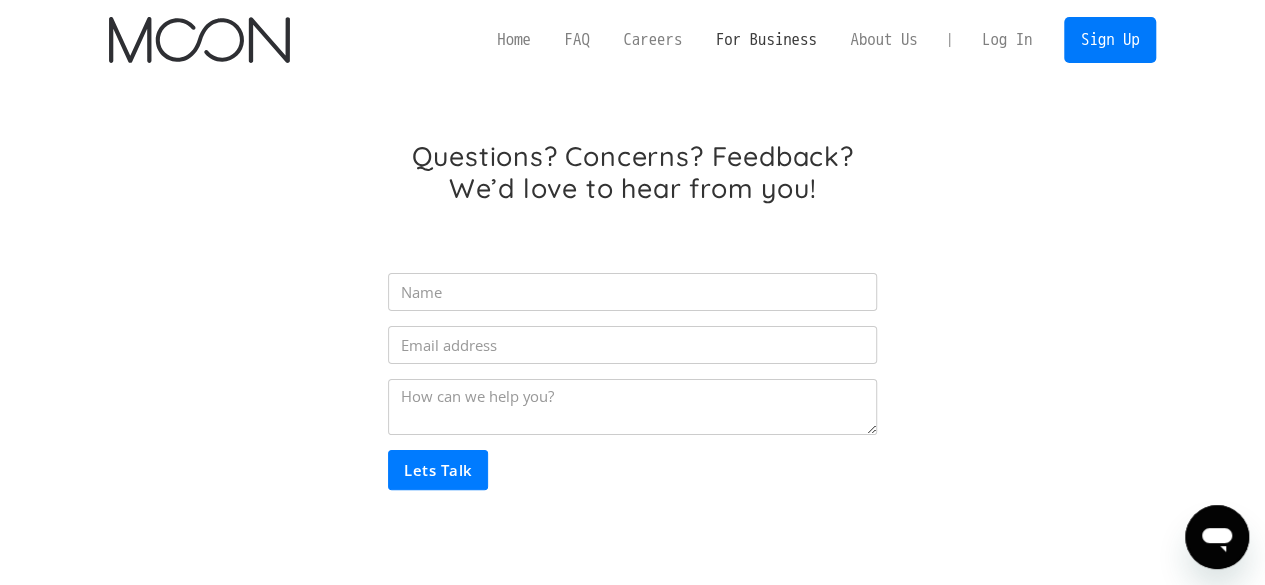 click on "For Business" at bounding box center [766, 39] 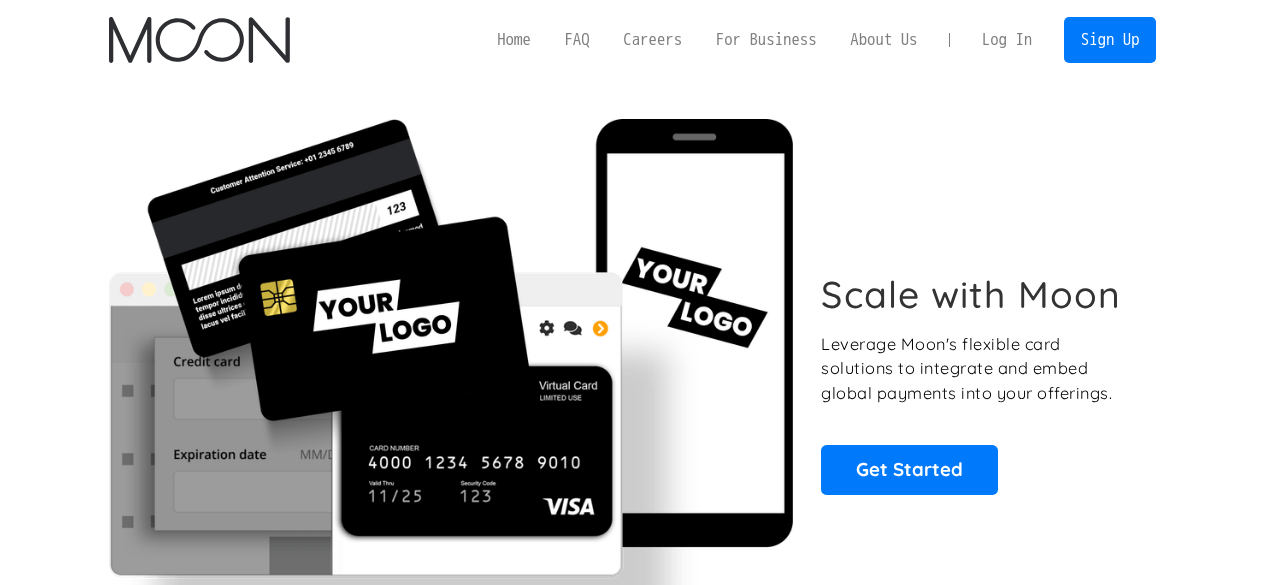scroll, scrollTop: 0, scrollLeft: 0, axis: both 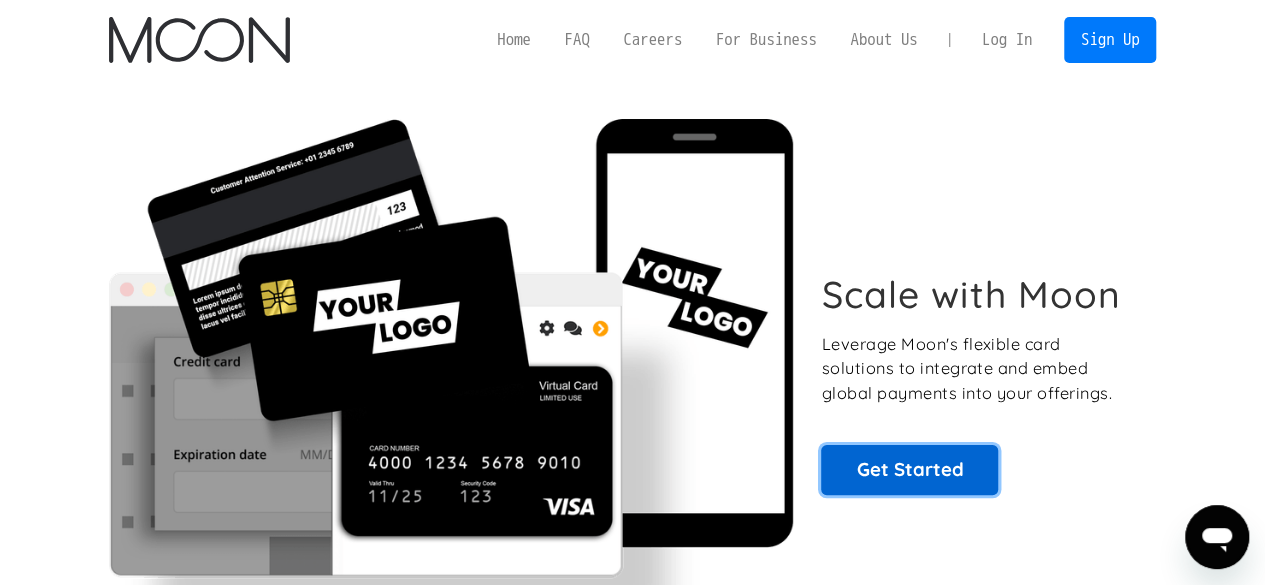 click on "Get Started" at bounding box center [909, 470] 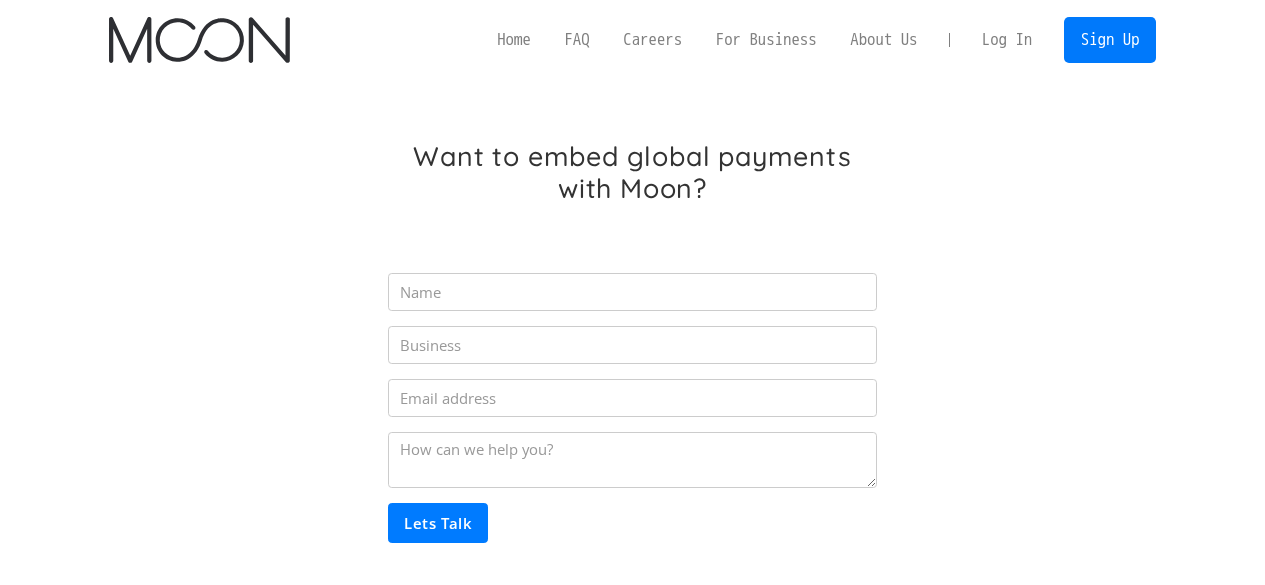 scroll, scrollTop: 0, scrollLeft: 0, axis: both 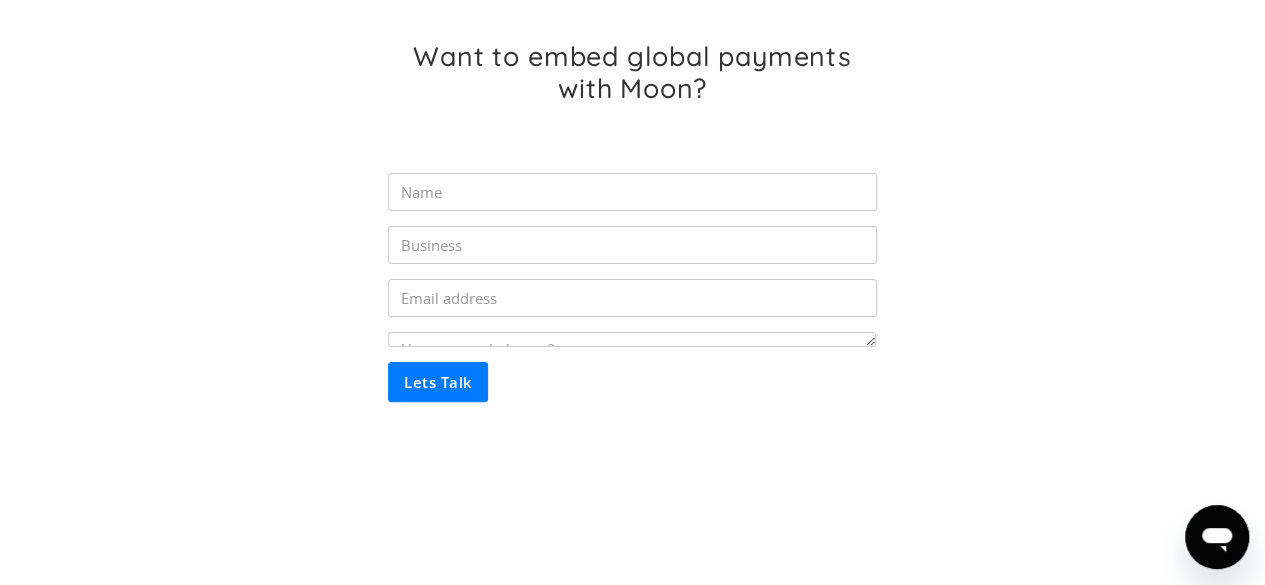 drag, startPoint x: 872, startPoint y: 378, endPoint x: 872, endPoint y: 337, distance: 41 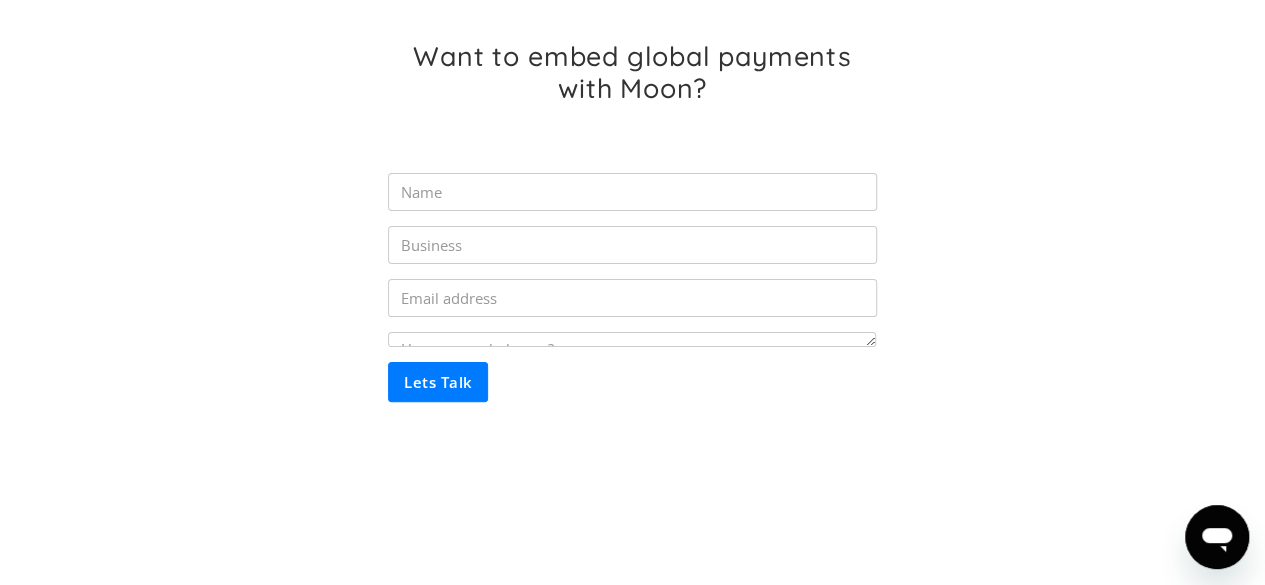 click at bounding box center [632, 339] 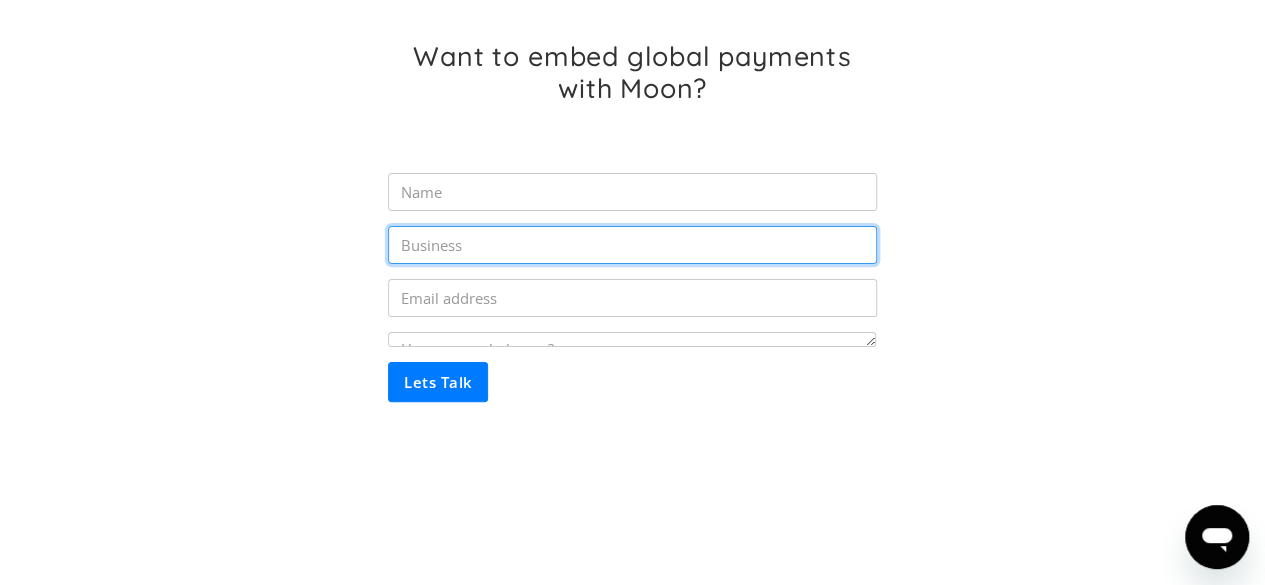 click at bounding box center (632, 245) 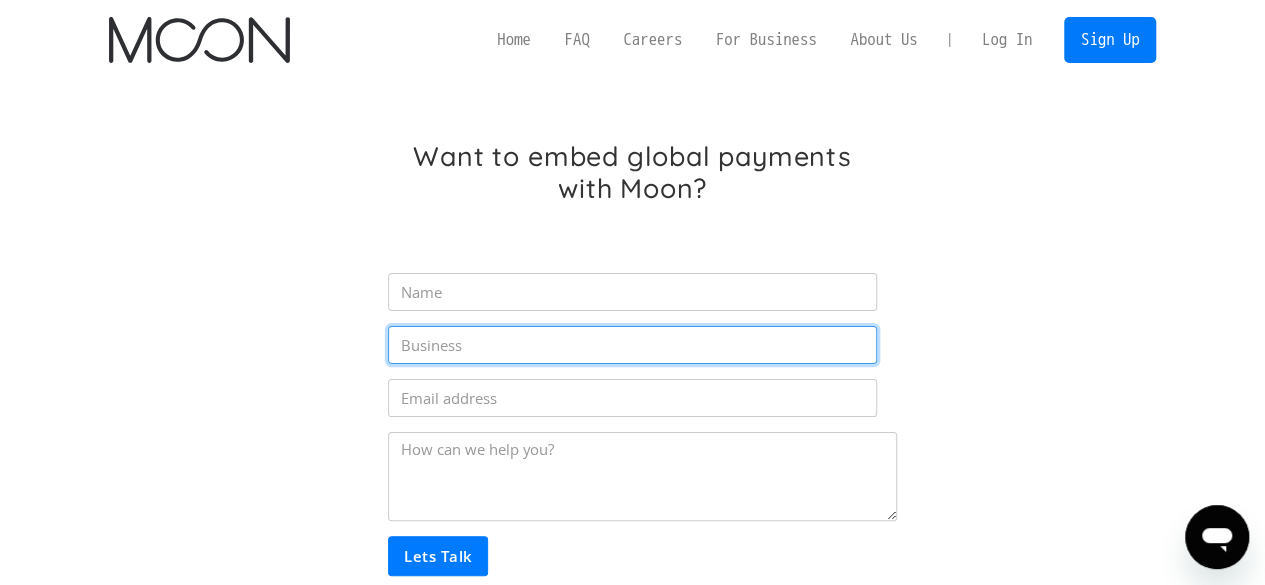 drag, startPoint x: 868, startPoint y: 444, endPoint x: 711, endPoint y: 401, distance: 162.78206 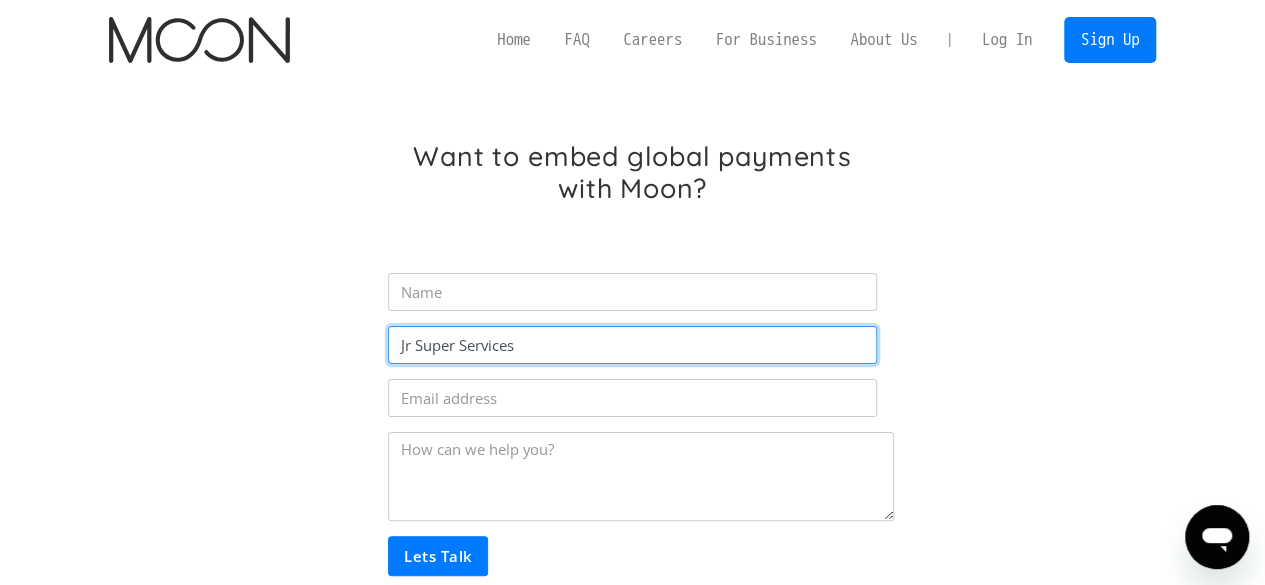 type on "Jr Super Services" 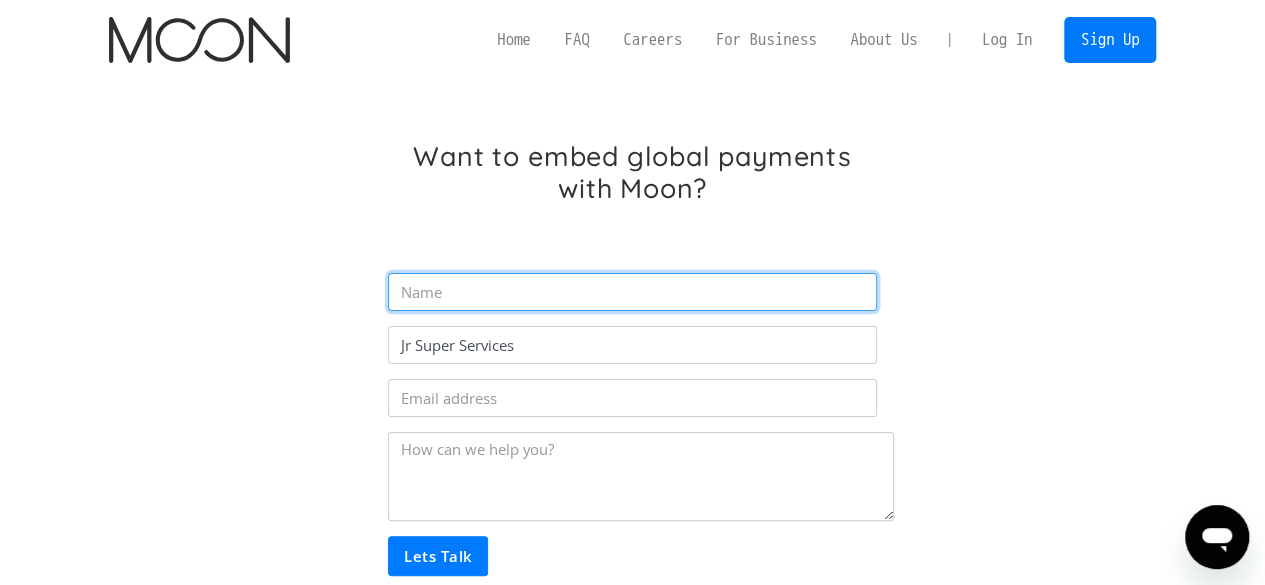 click at bounding box center [632, 292] 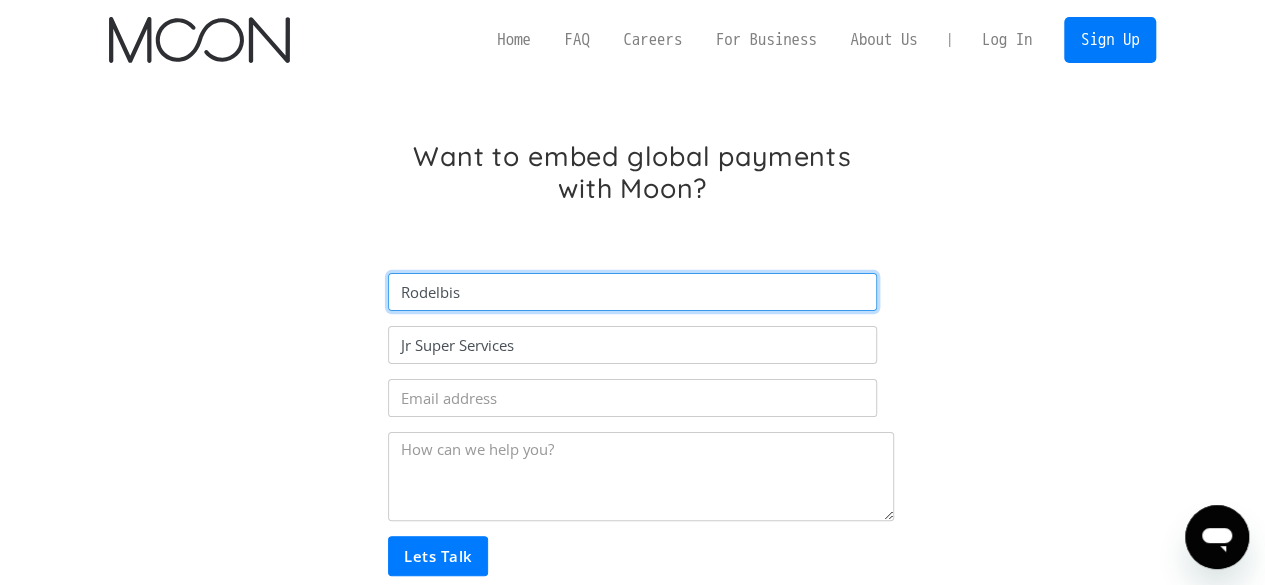type on "Rodelbis" 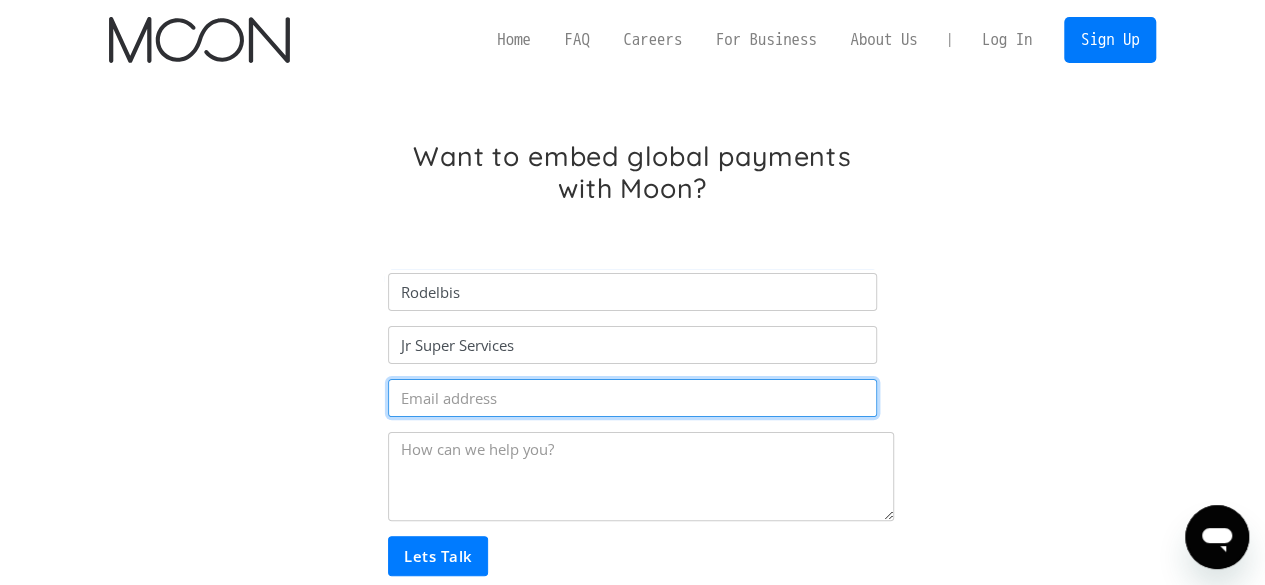 click at bounding box center (632, 398) 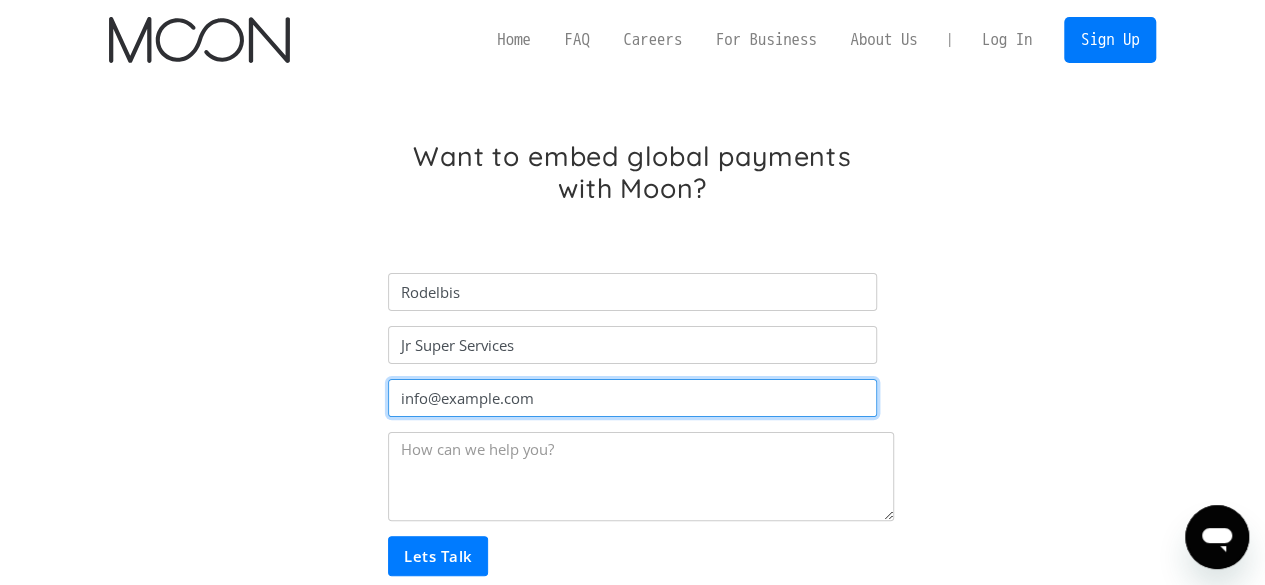 type on "info@example.com" 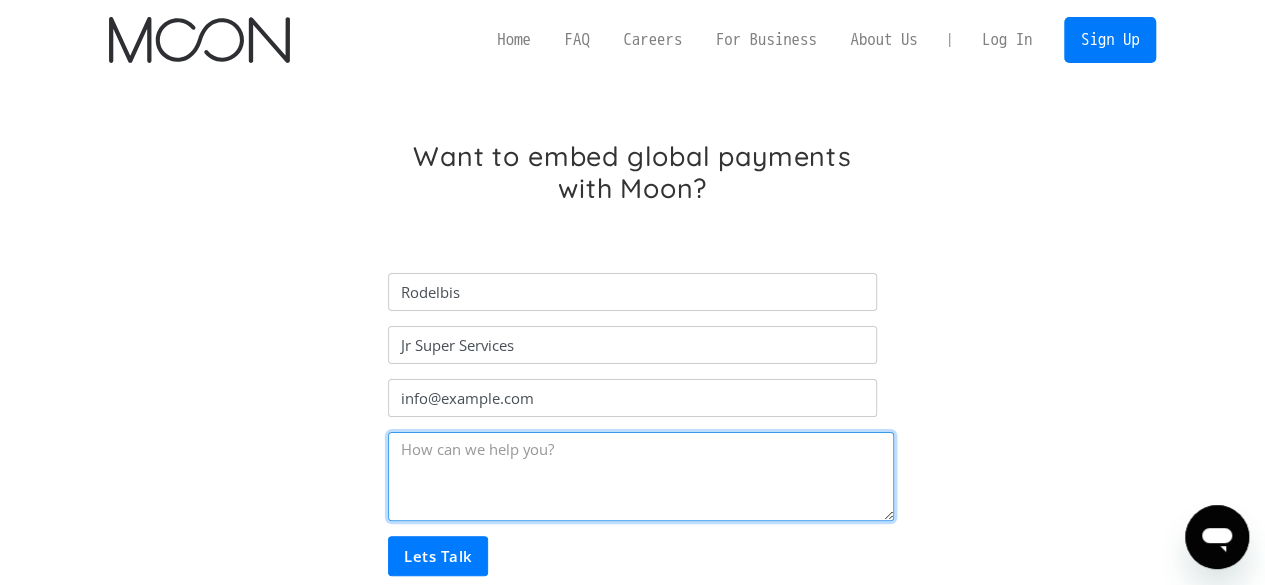 click at bounding box center (641, 476) 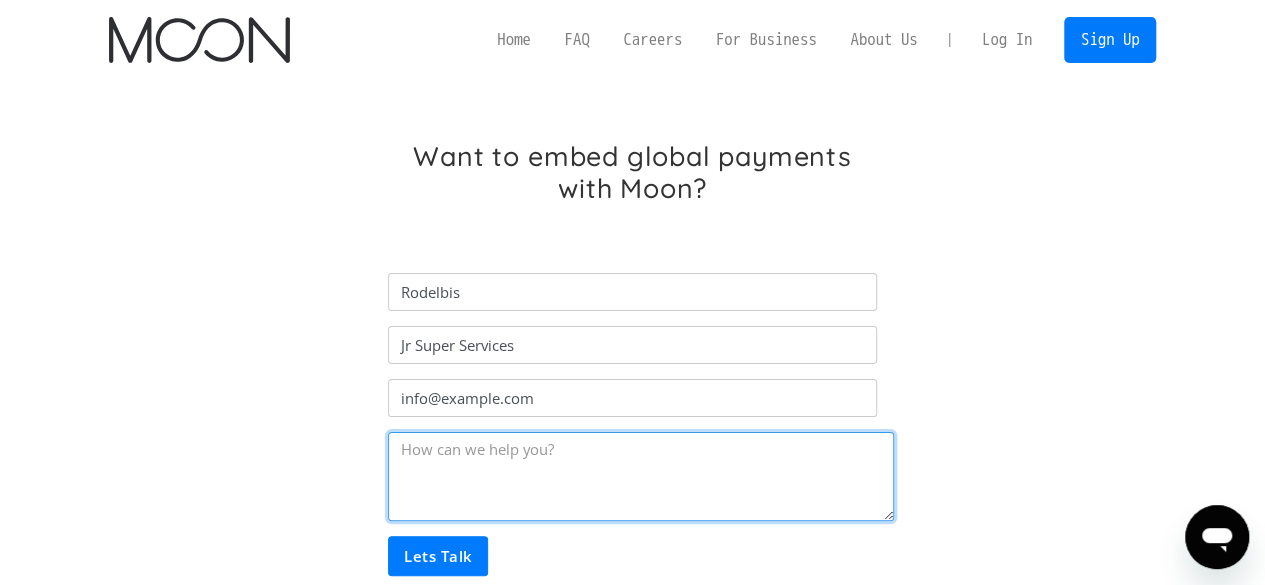 paste on "We are a company that issues virtual and physical cards and we would like to work with you." 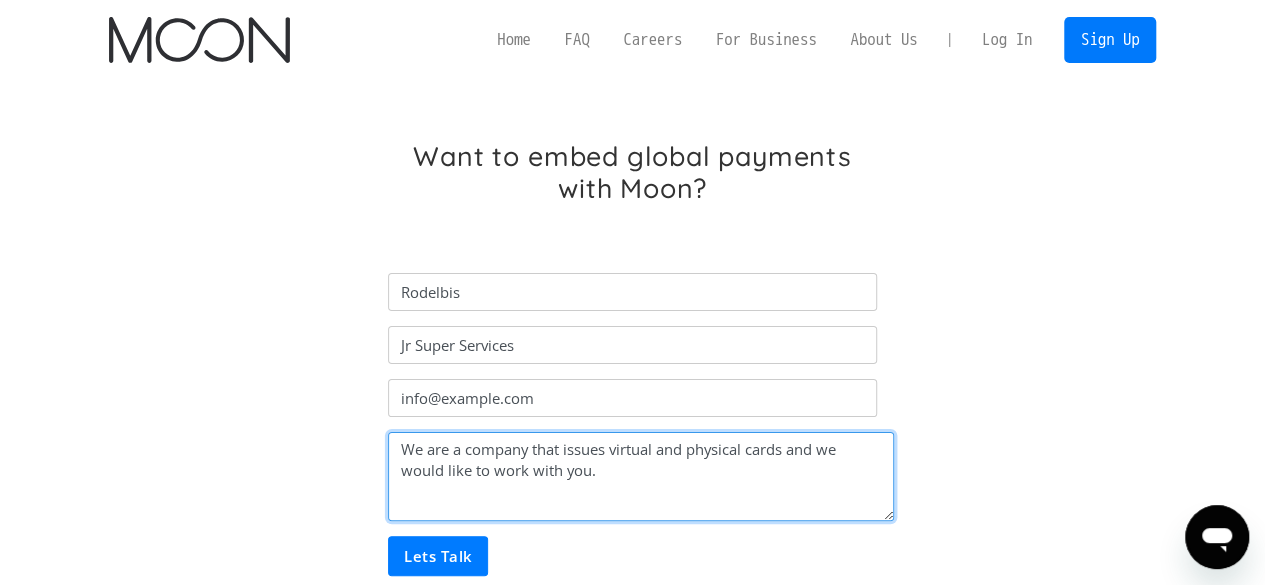 type on "We are a company that issues virtual and physical cards and we would like to work with you." 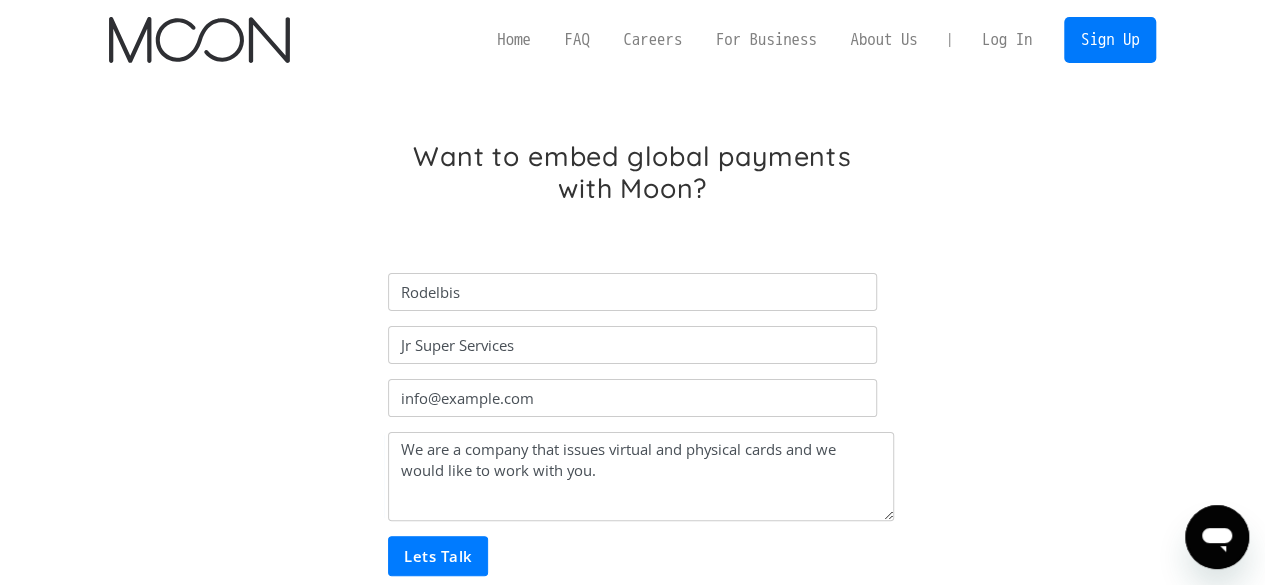 click on "Lets Talk" at bounding box center [438, 556] 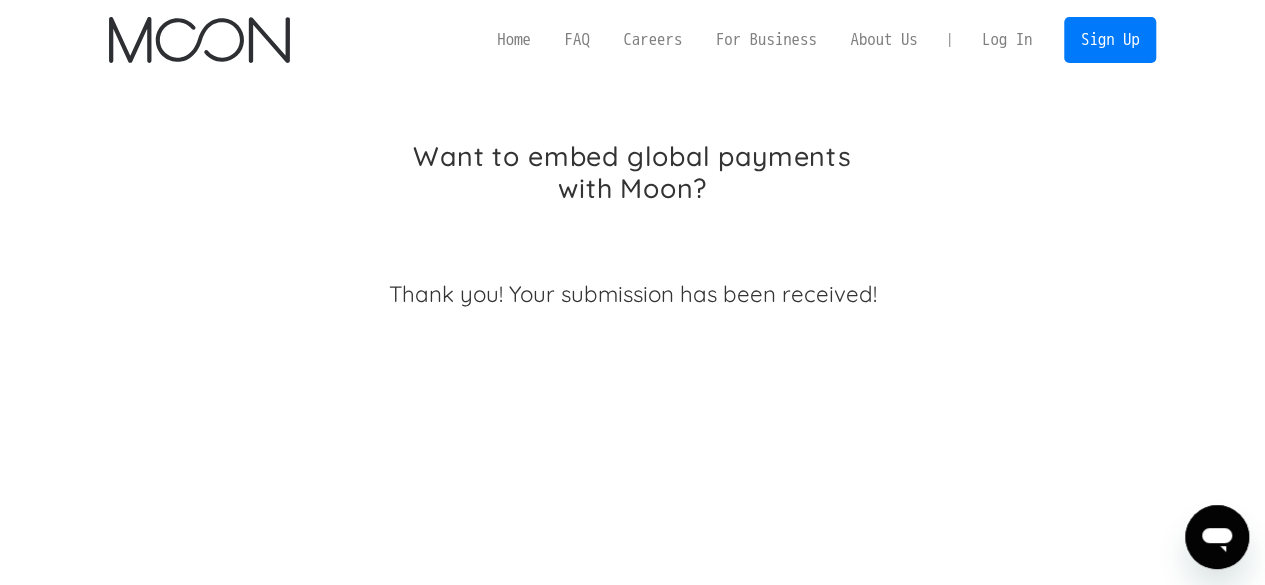 scroll, scrollTop: 61, scrollLeft: 0, axis: vertical 